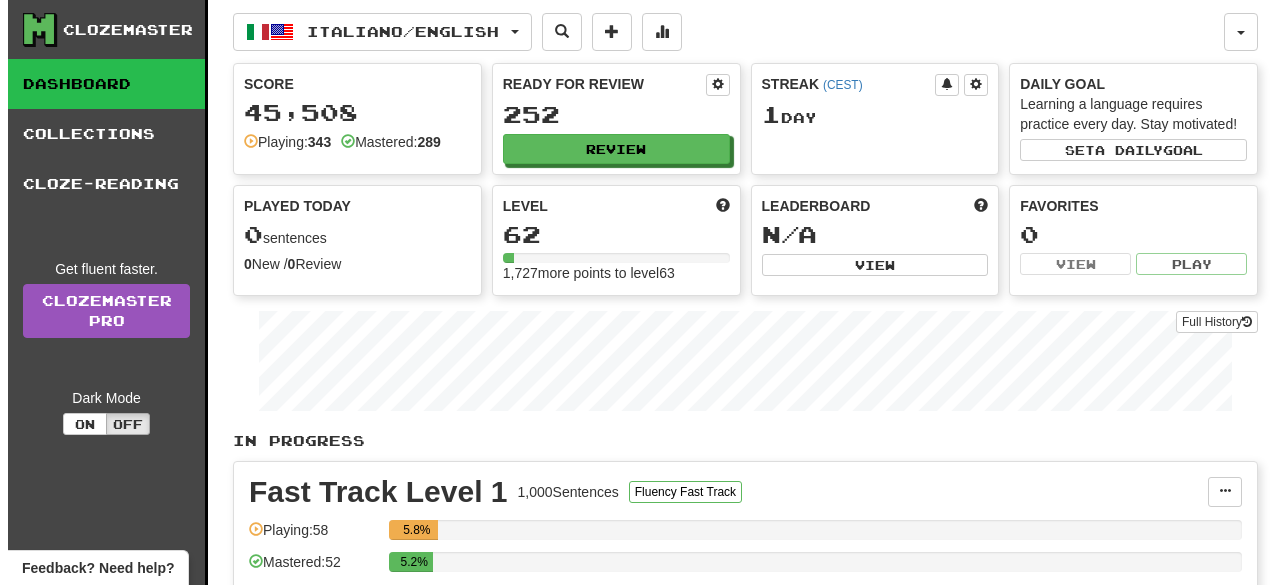 scroll, scrollTop: 0, scrollLeft: 0, axis: both 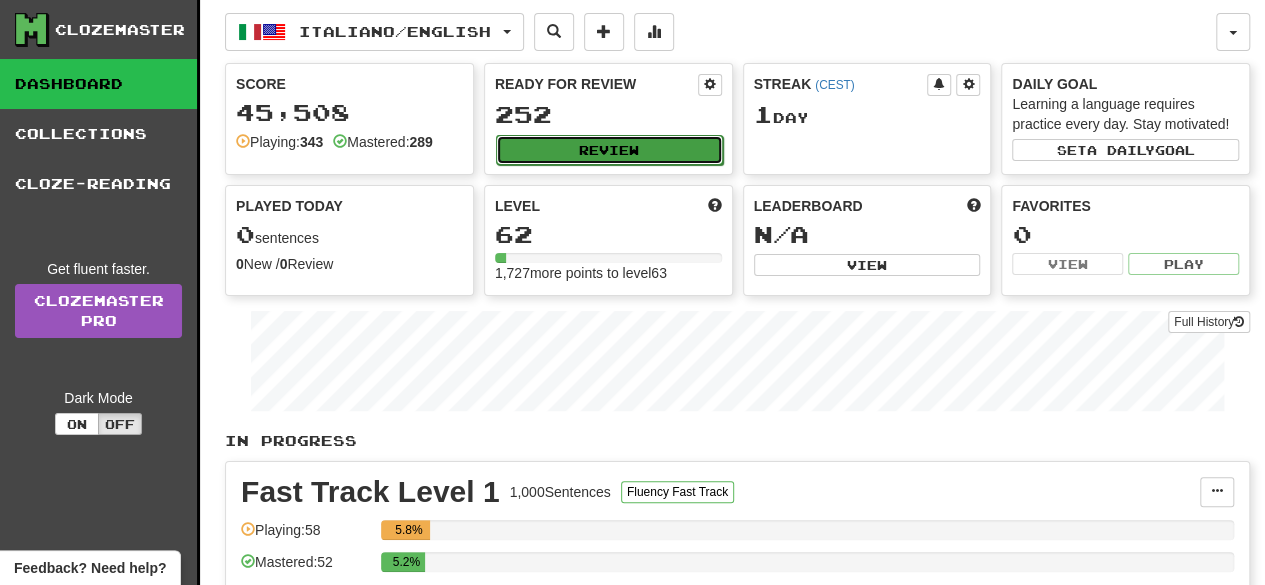 click on "Review" at bounding box center (609, 150) 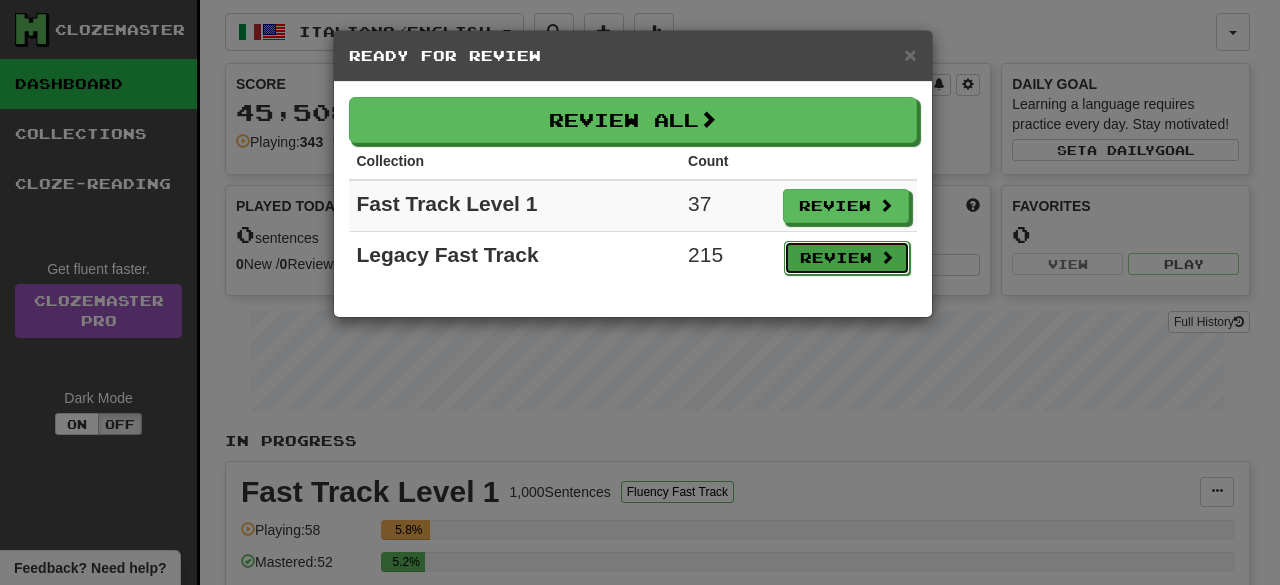click on "Review" at bounding box center (847, 258) 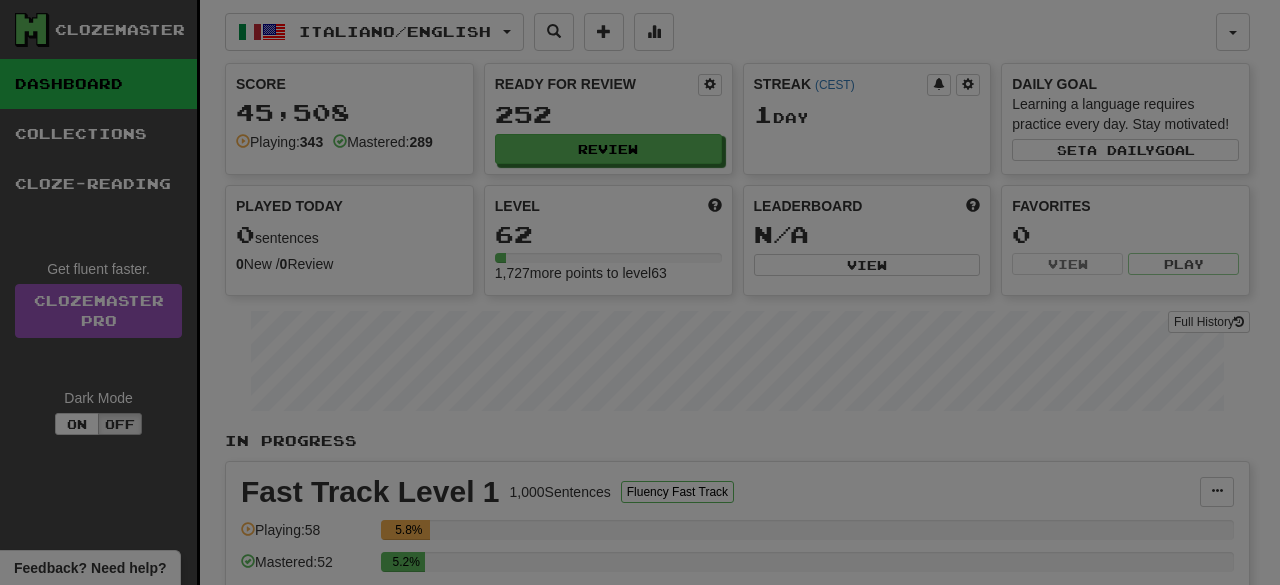 select on "**" 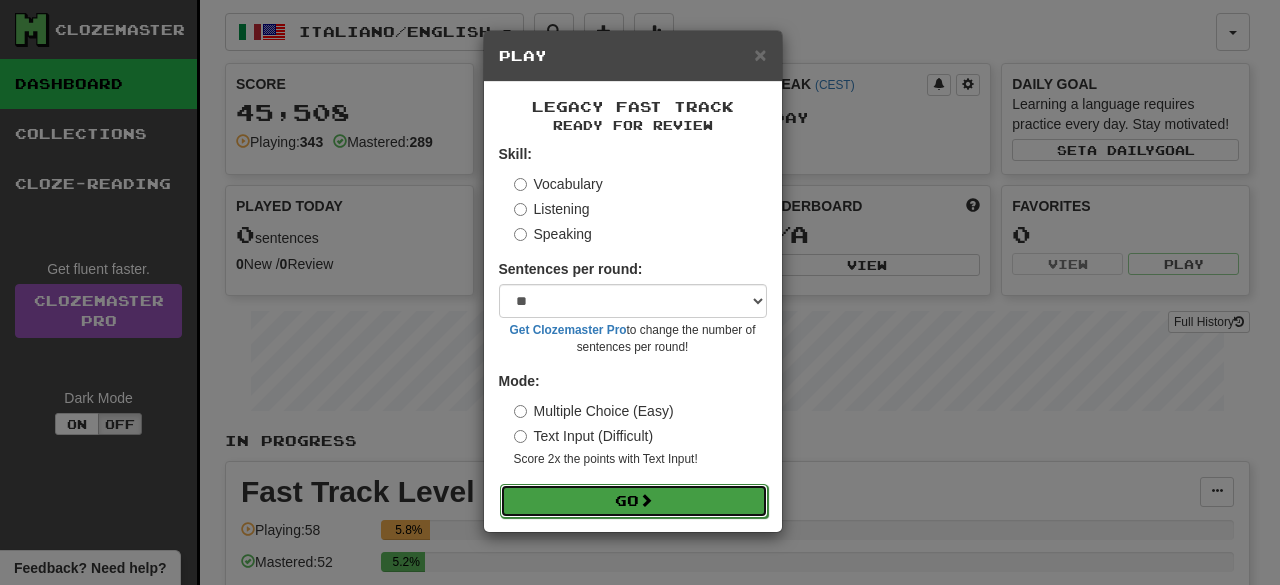 click on "Go" at bounding box center [634, 501] 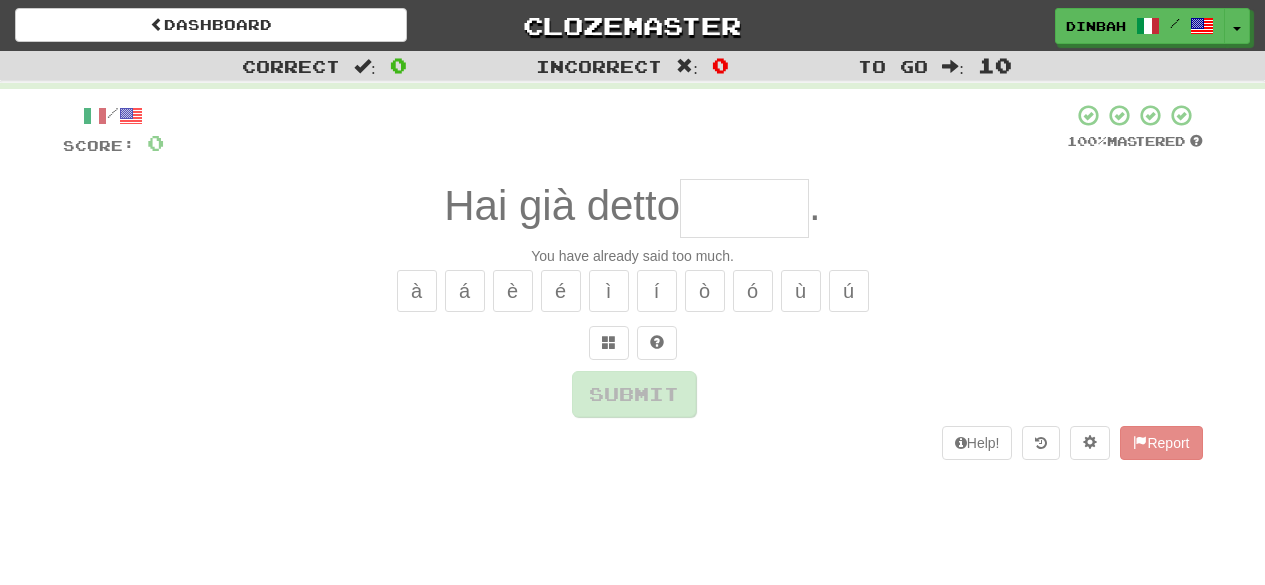 scroll, scrollTop: 0, scrollLeft: 0, axis: both 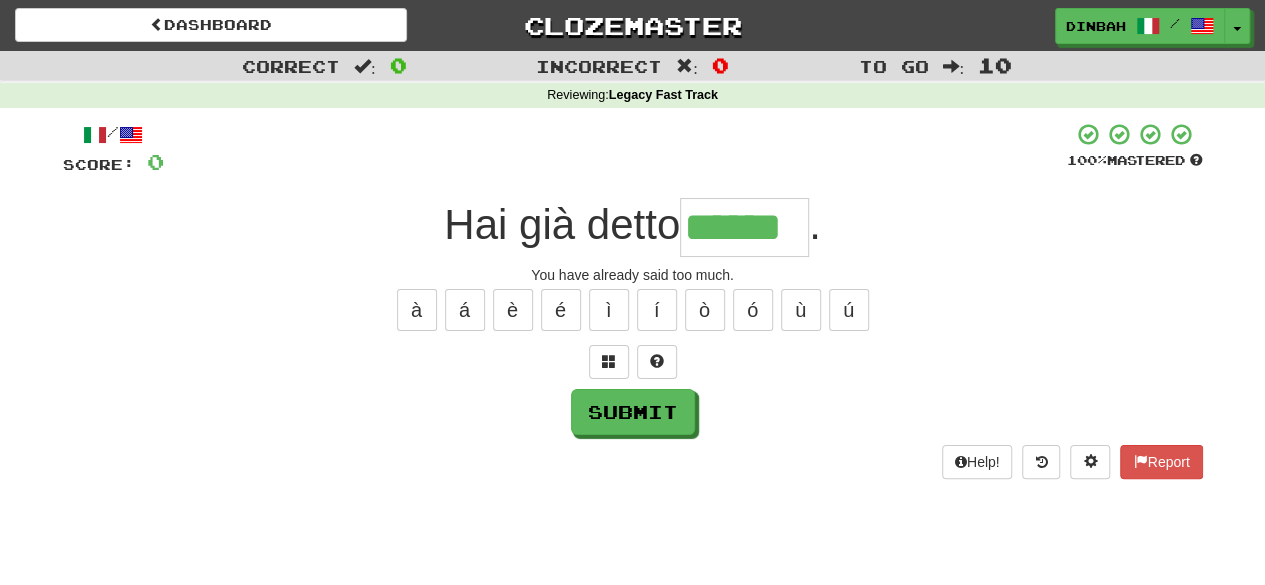 type on "******" 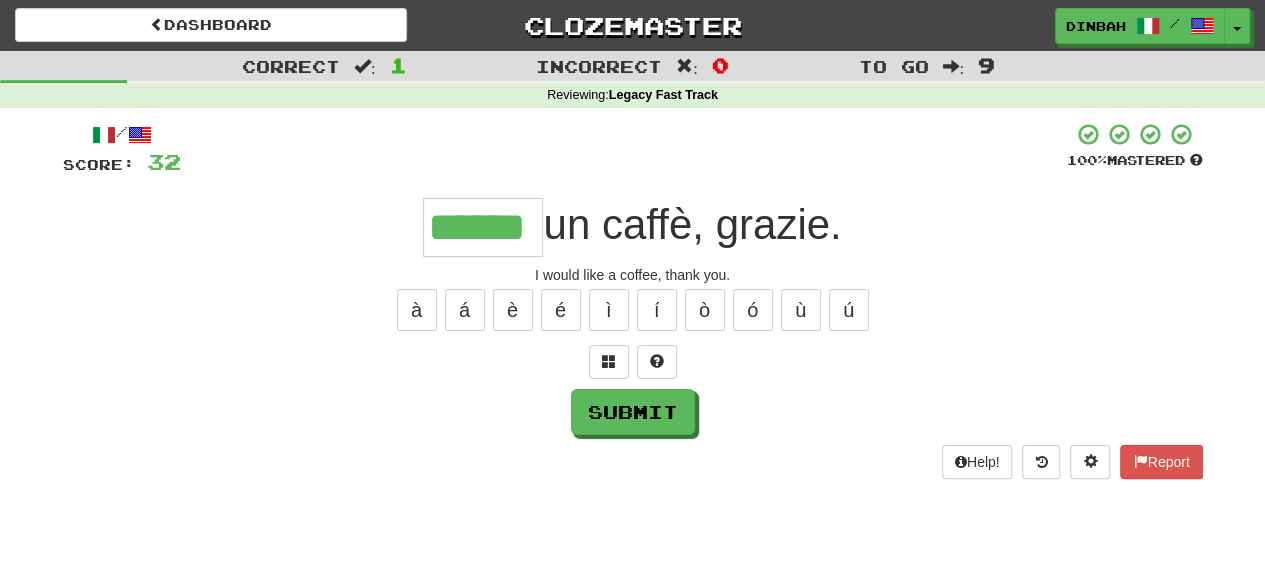 type on "******" 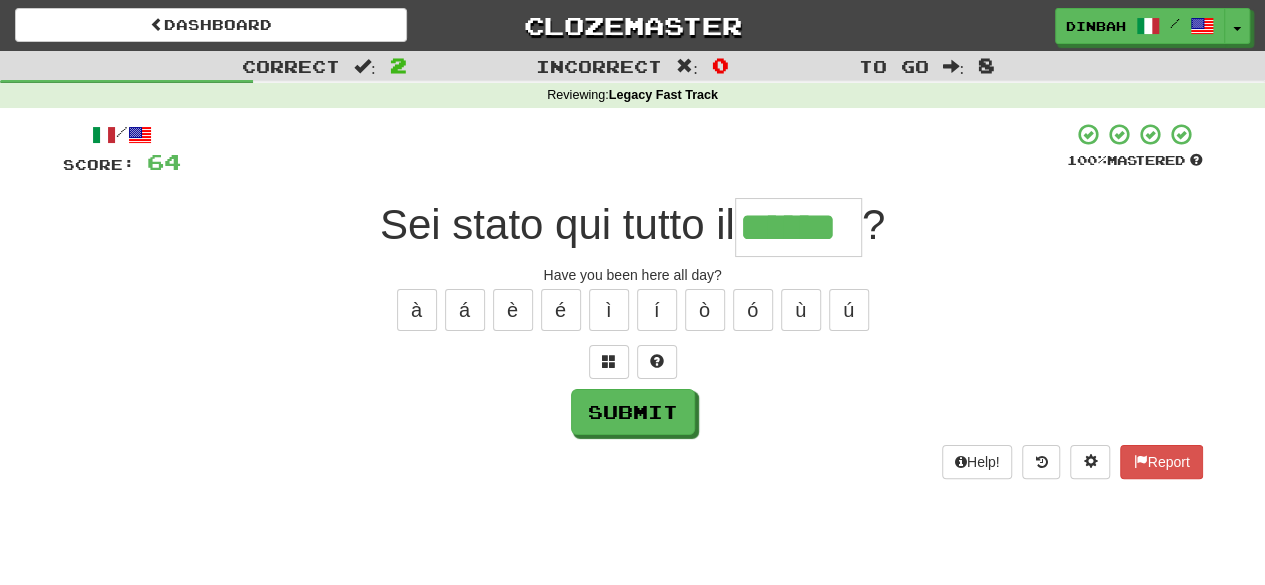 type on "******" 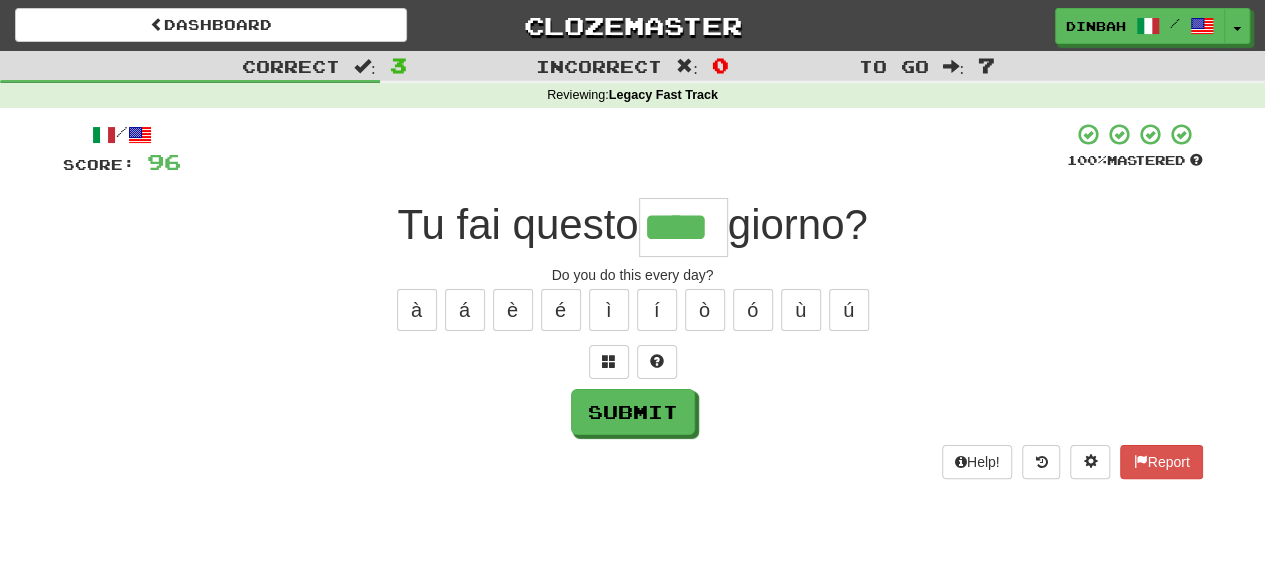 type on "****" 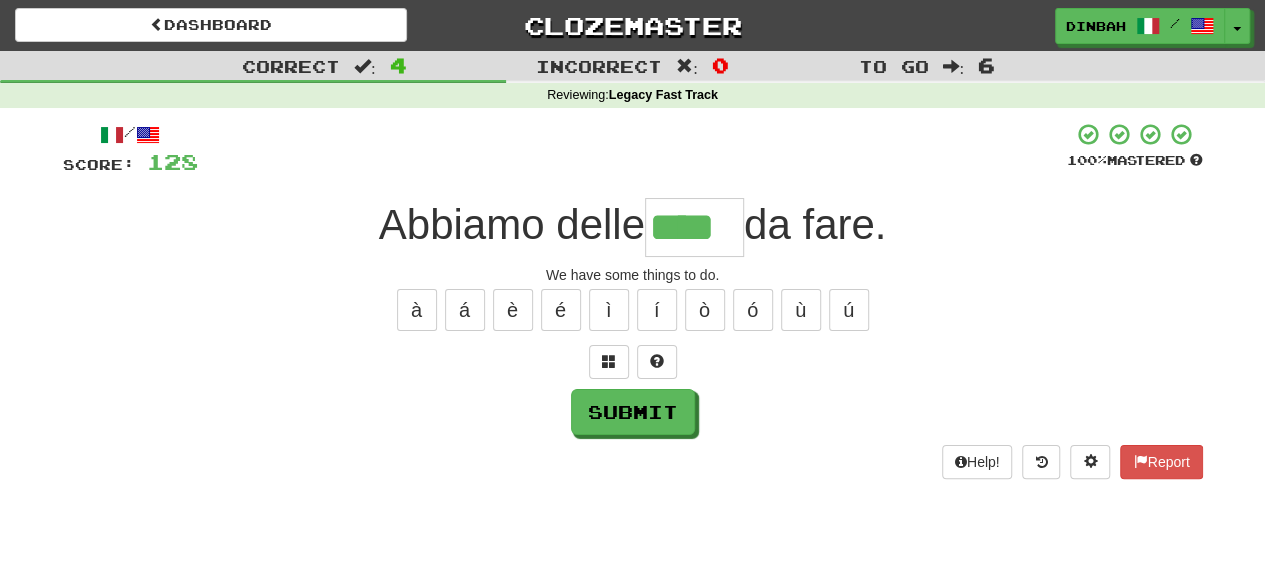 type on "****" 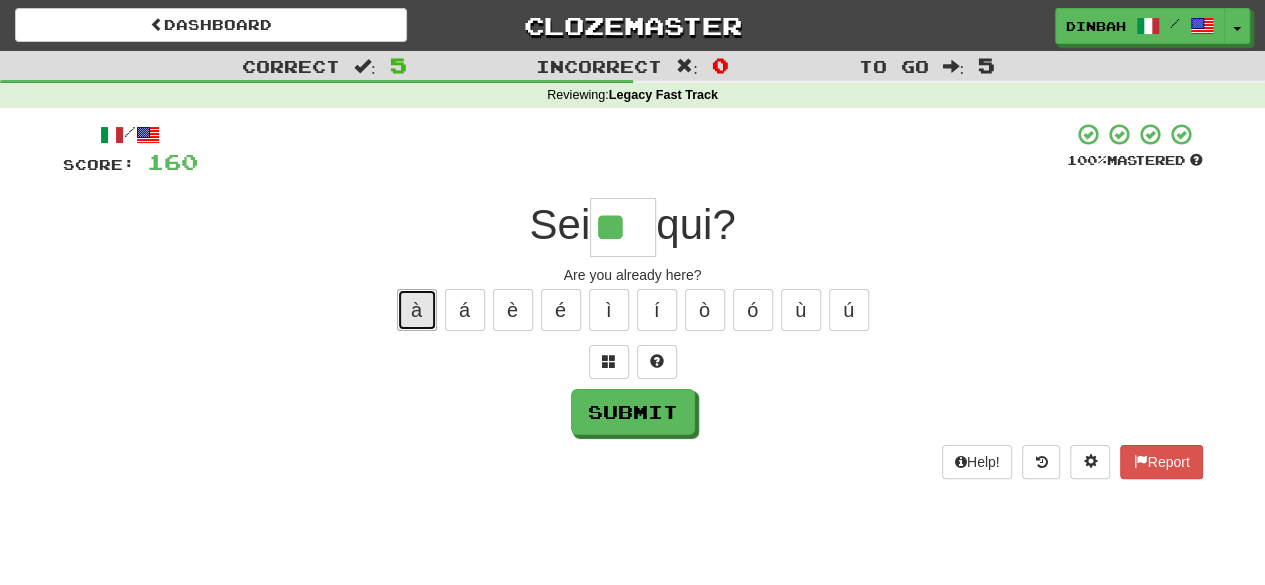 click on "à" at bounding box center (417, 310) 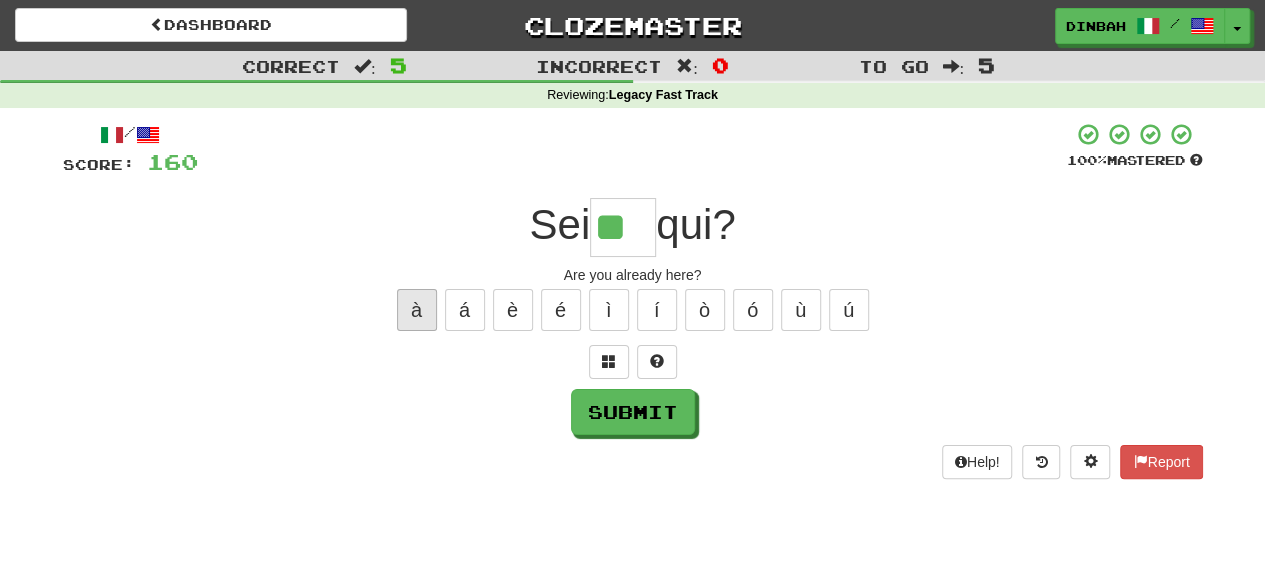 type on "***" 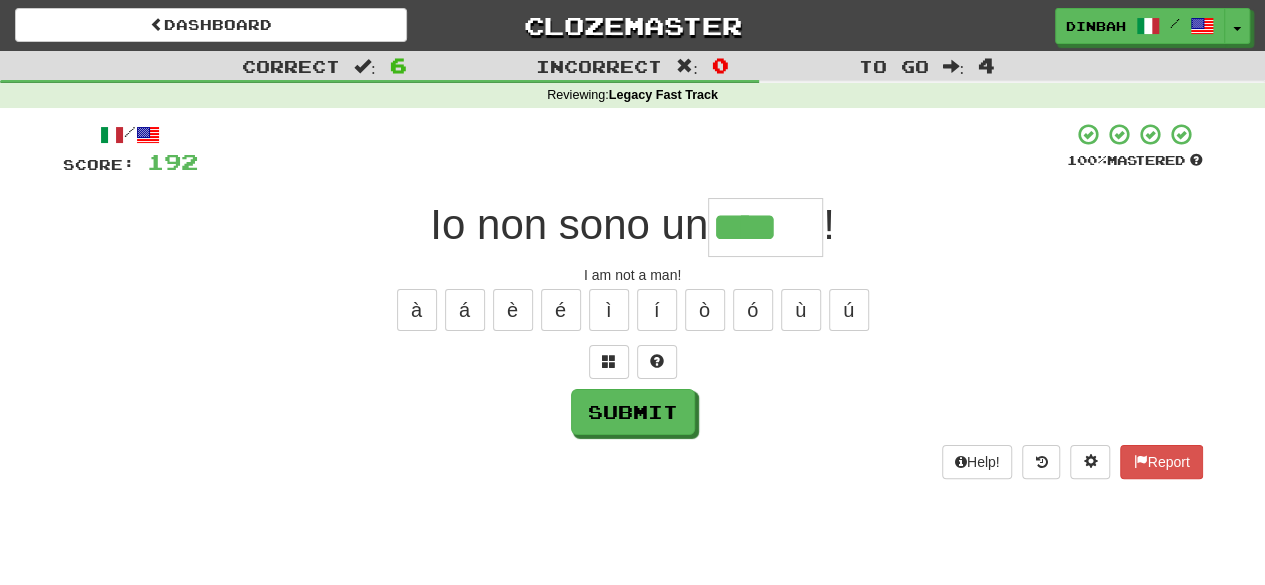 type on "****" 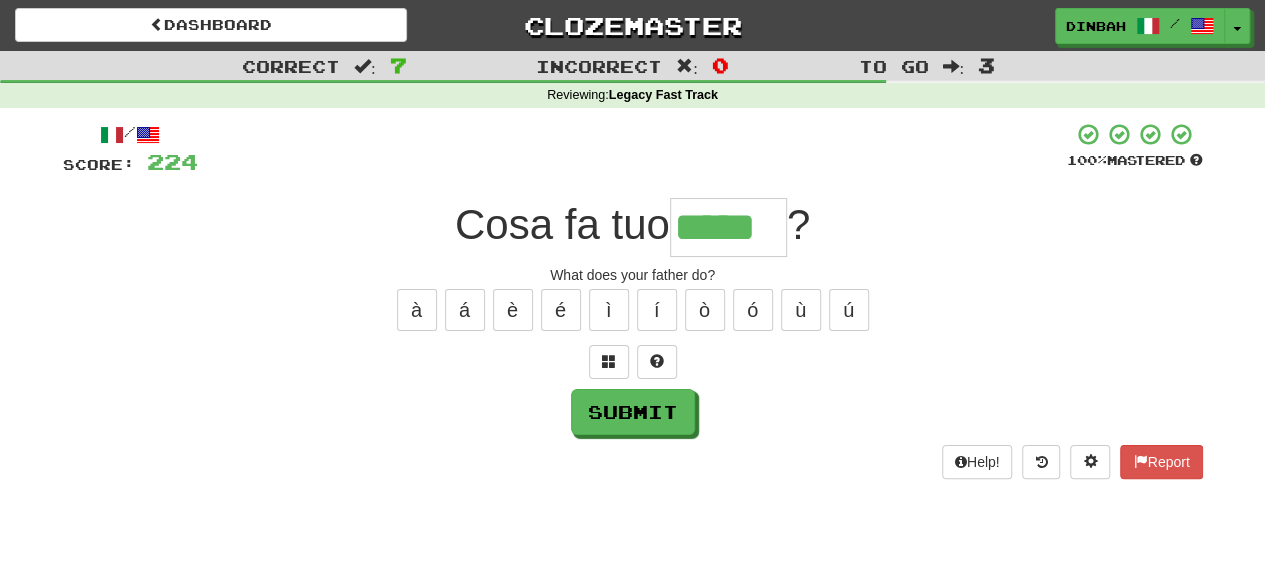 type on "*****" 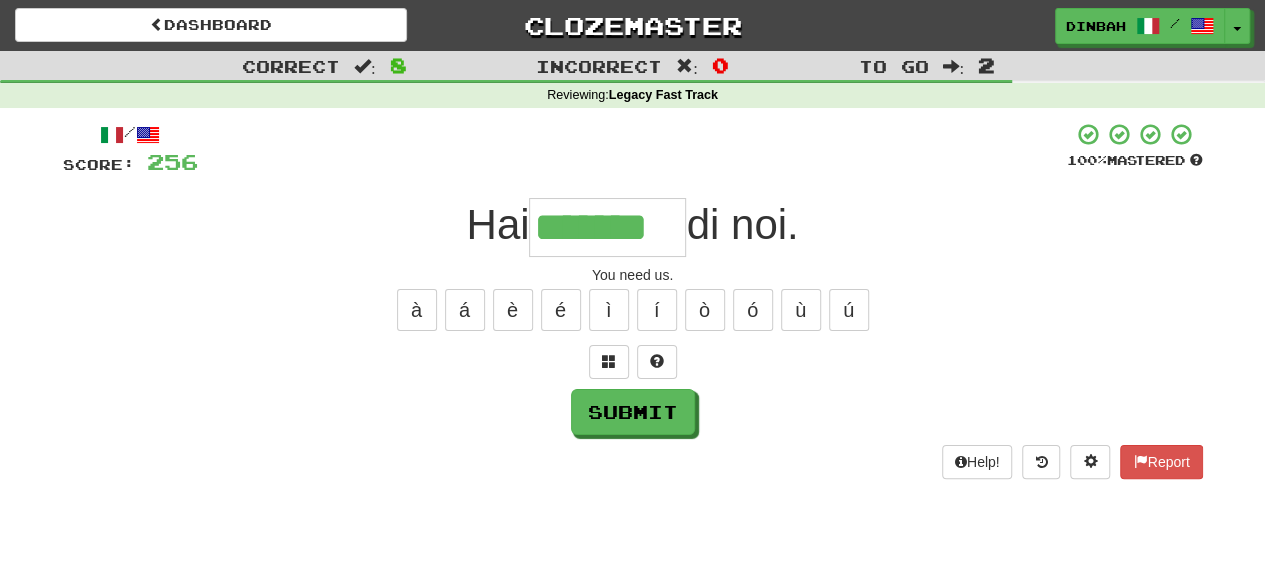 type on "*******" 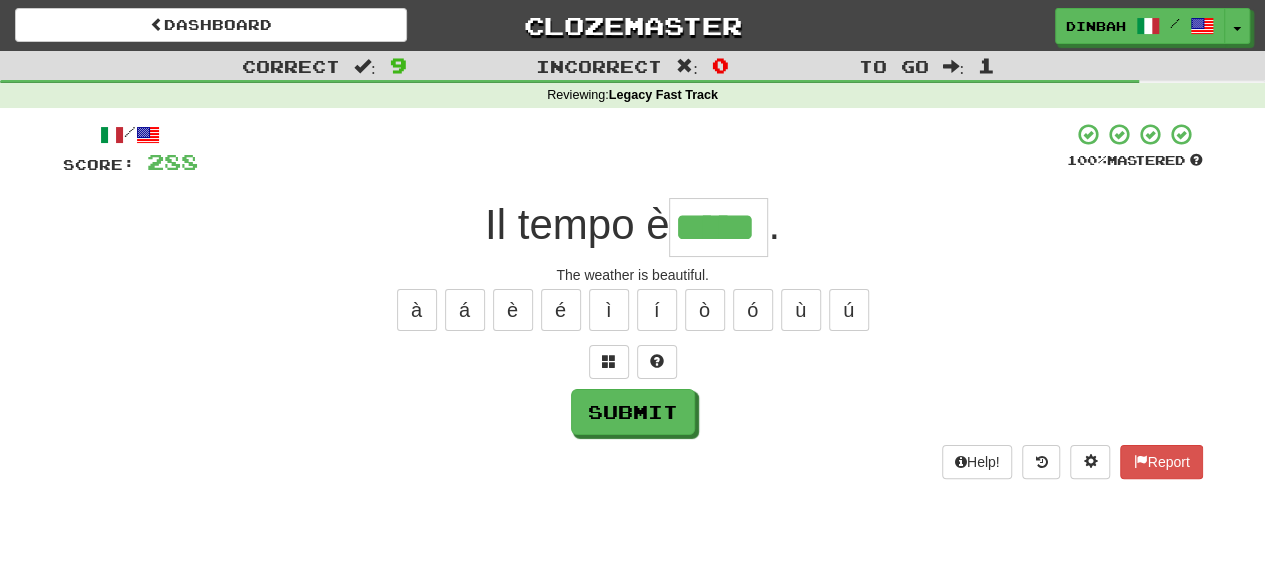 type on "*****" 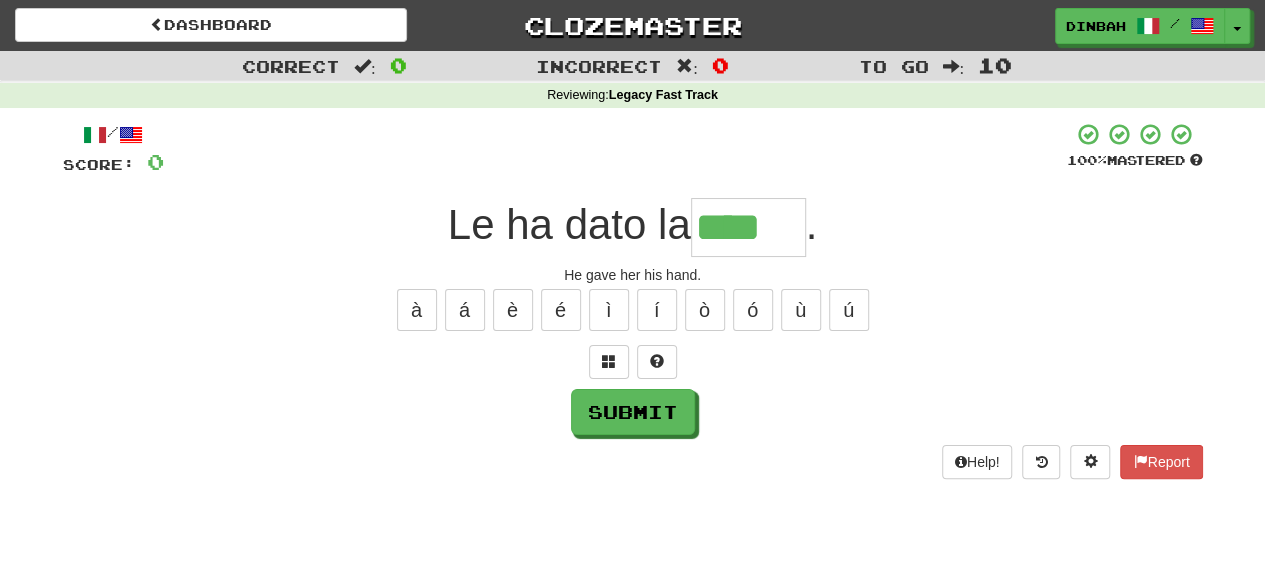 type on "****" 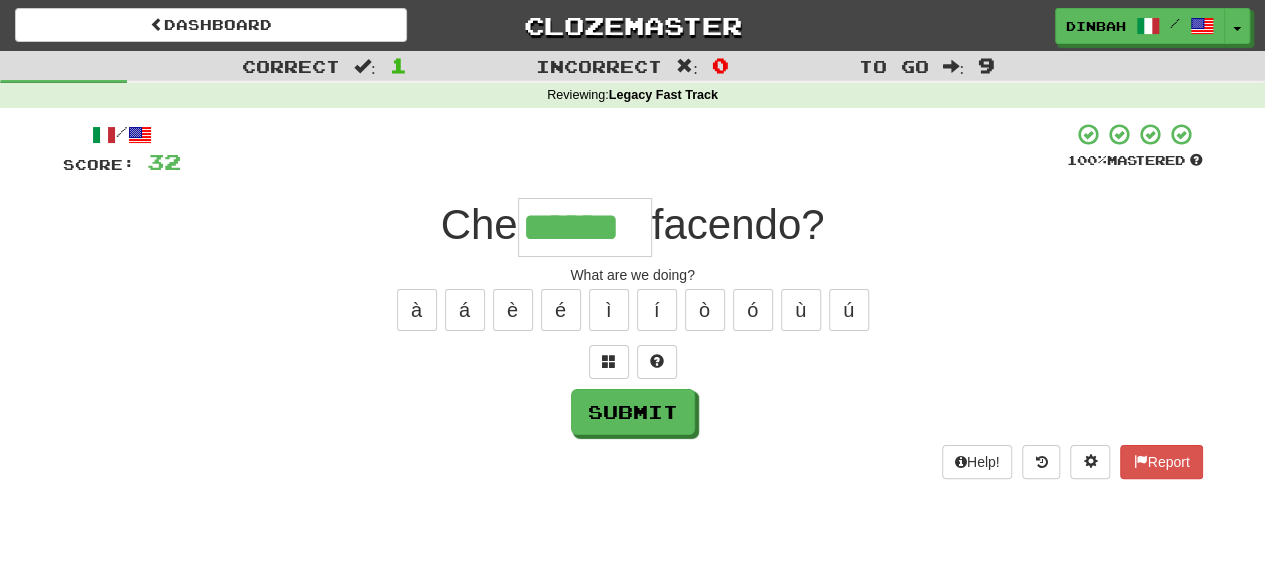type on "******" 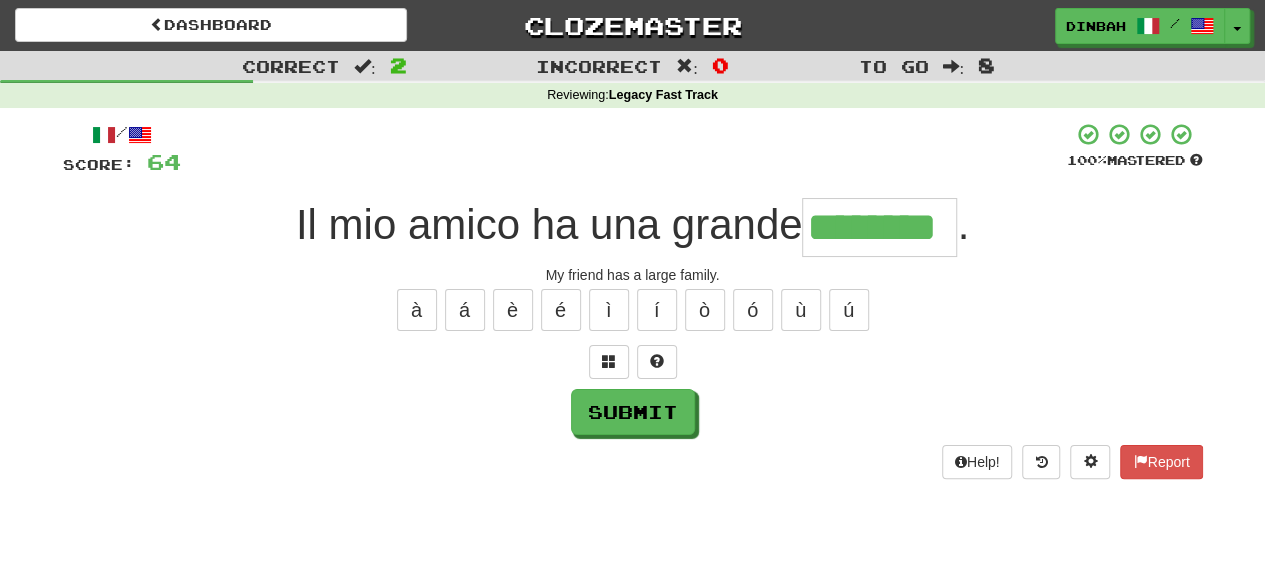 type on "********" 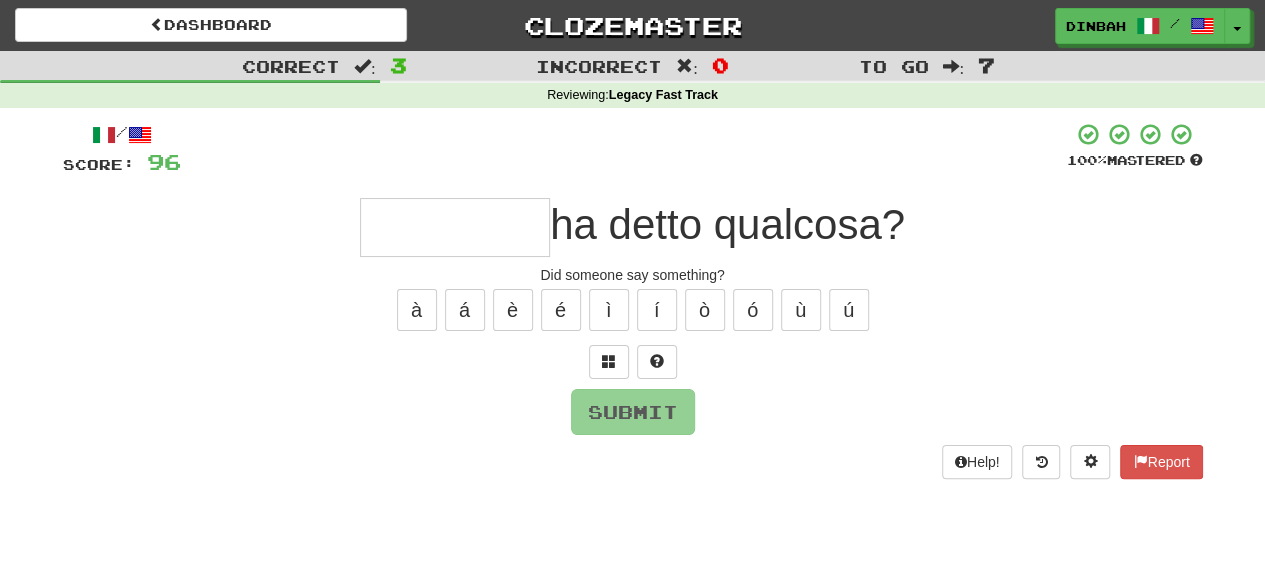 type on "*" 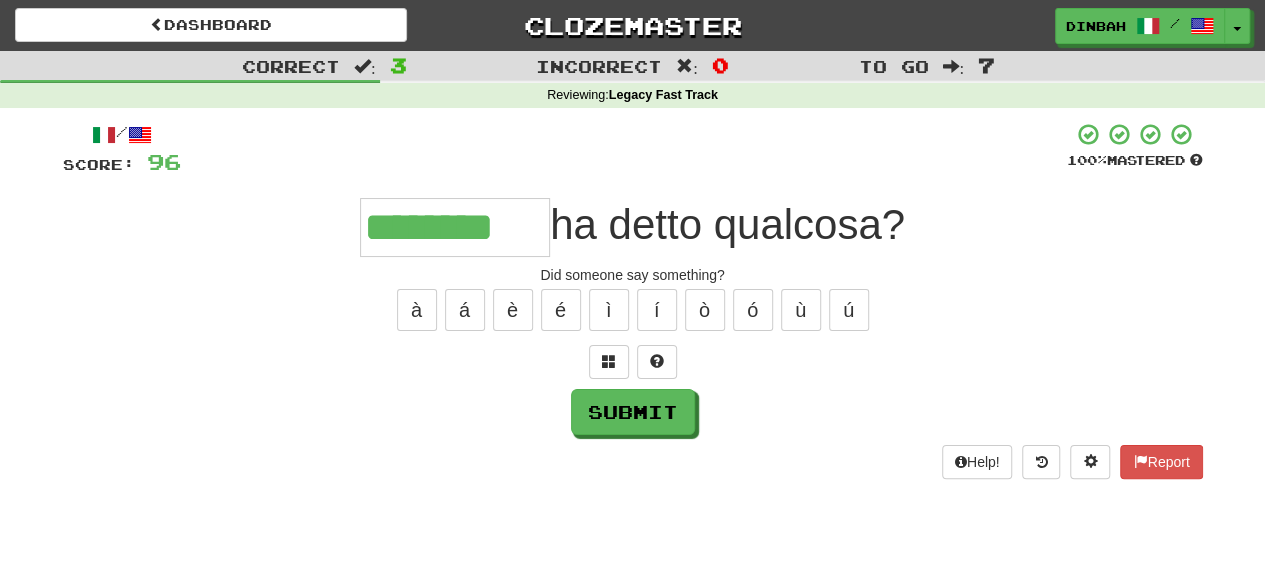 type on "********" 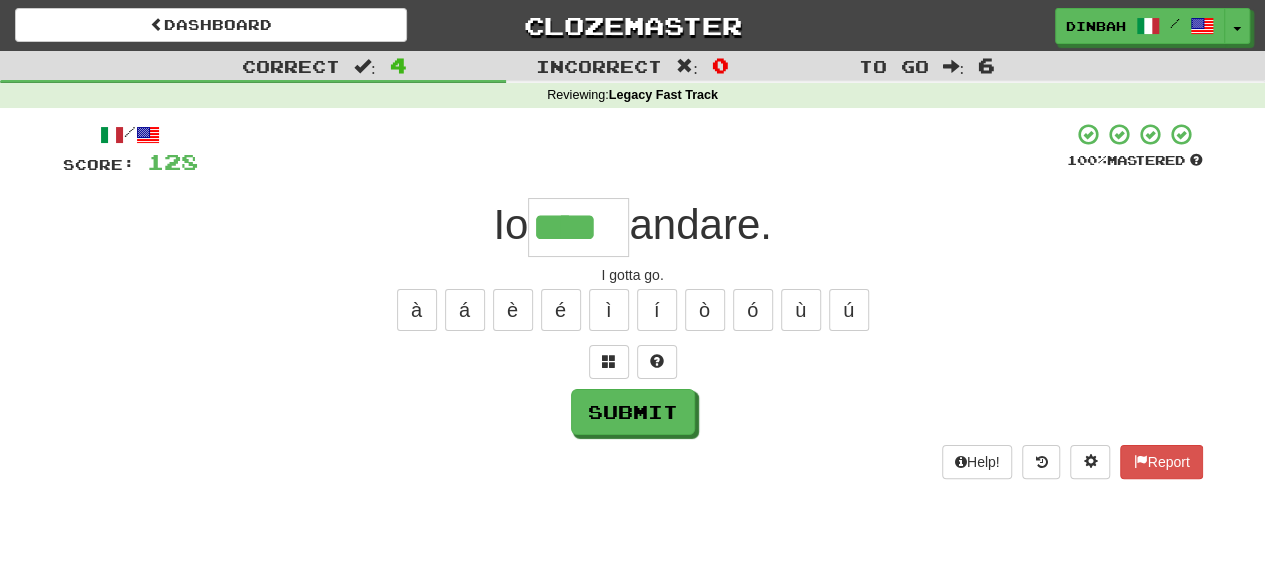 type on "****" 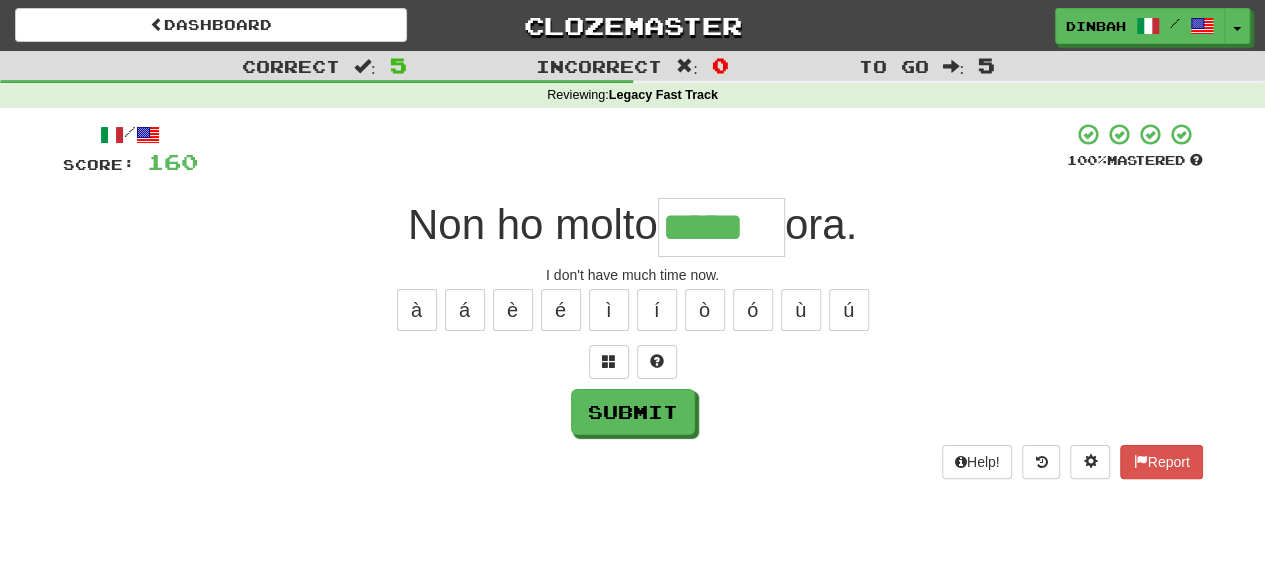 type on "*****" 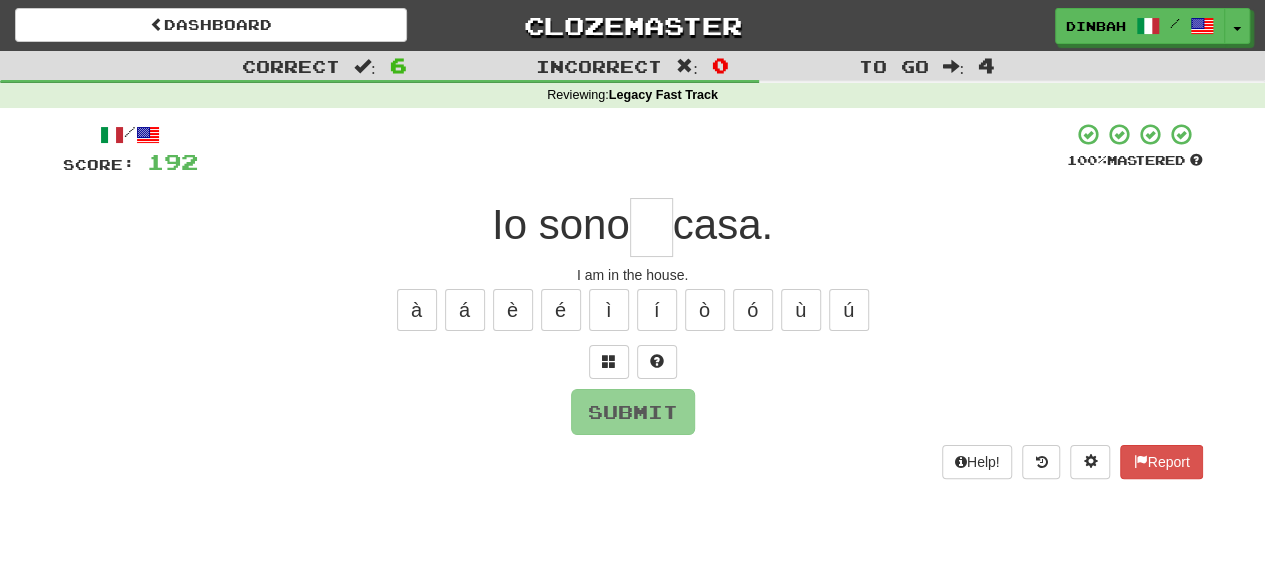 type on "*" 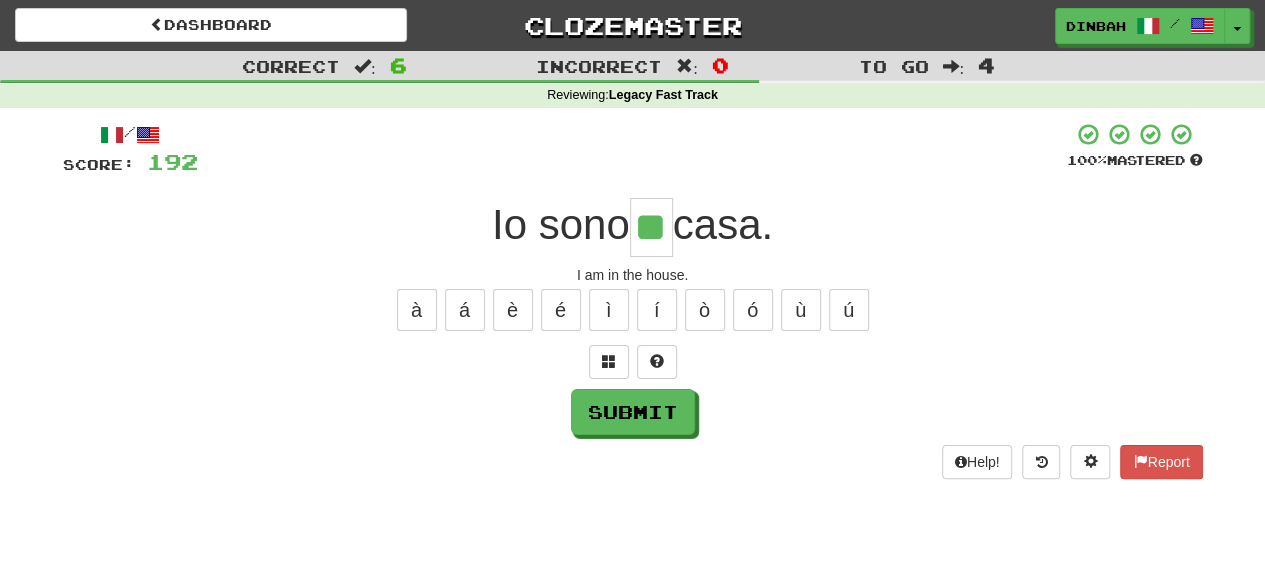 type on "**" 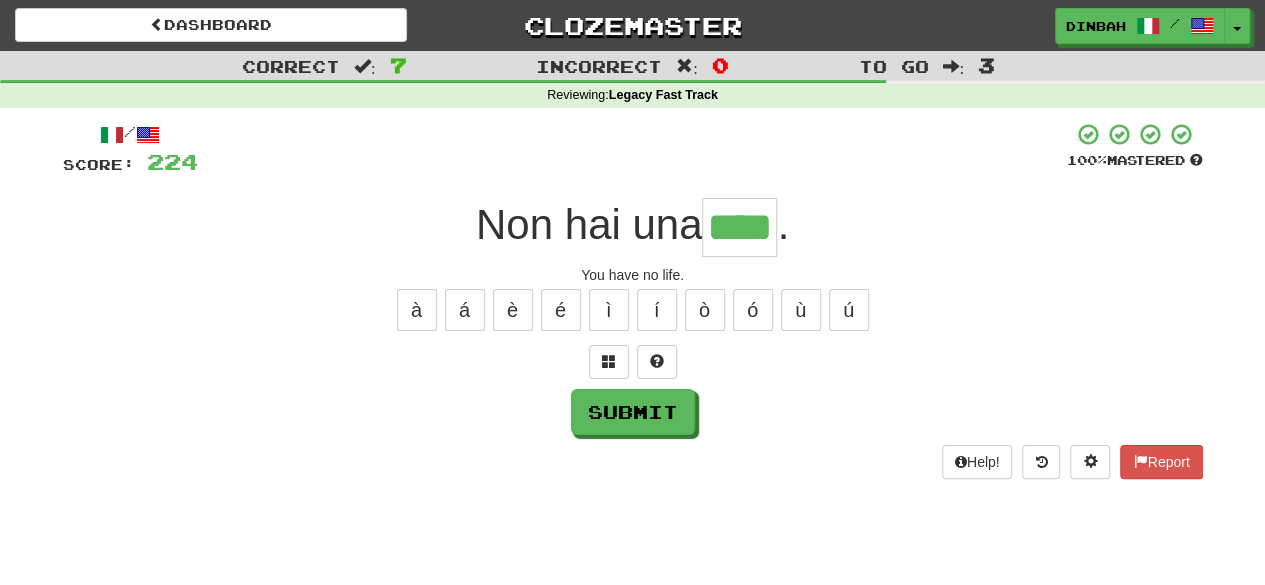 type on "****" 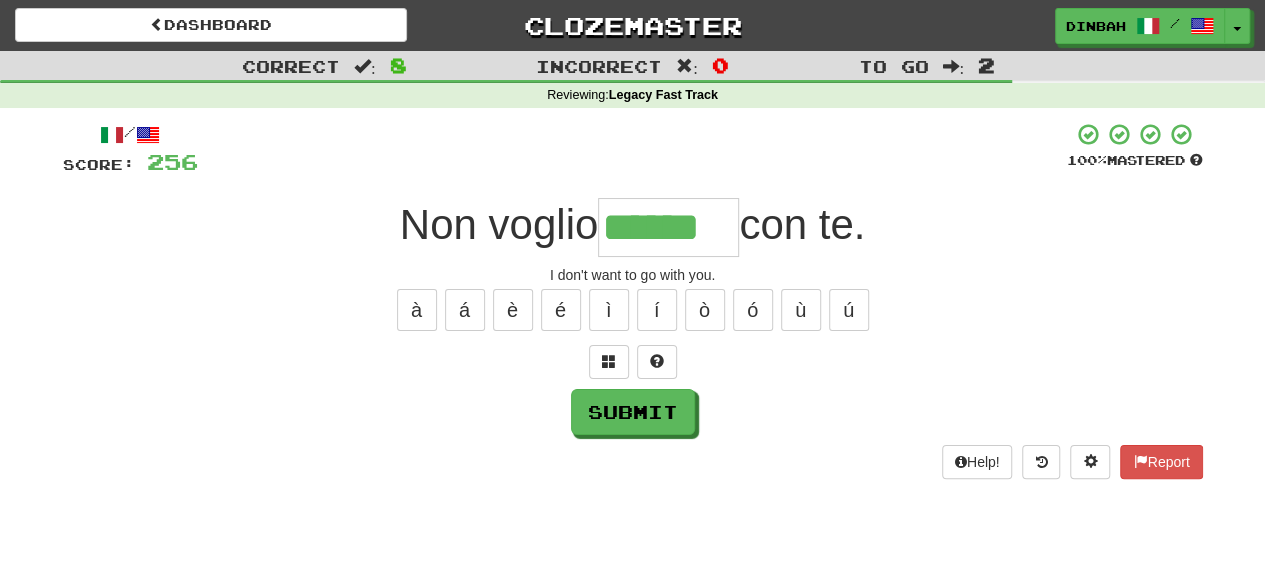 type on "******" 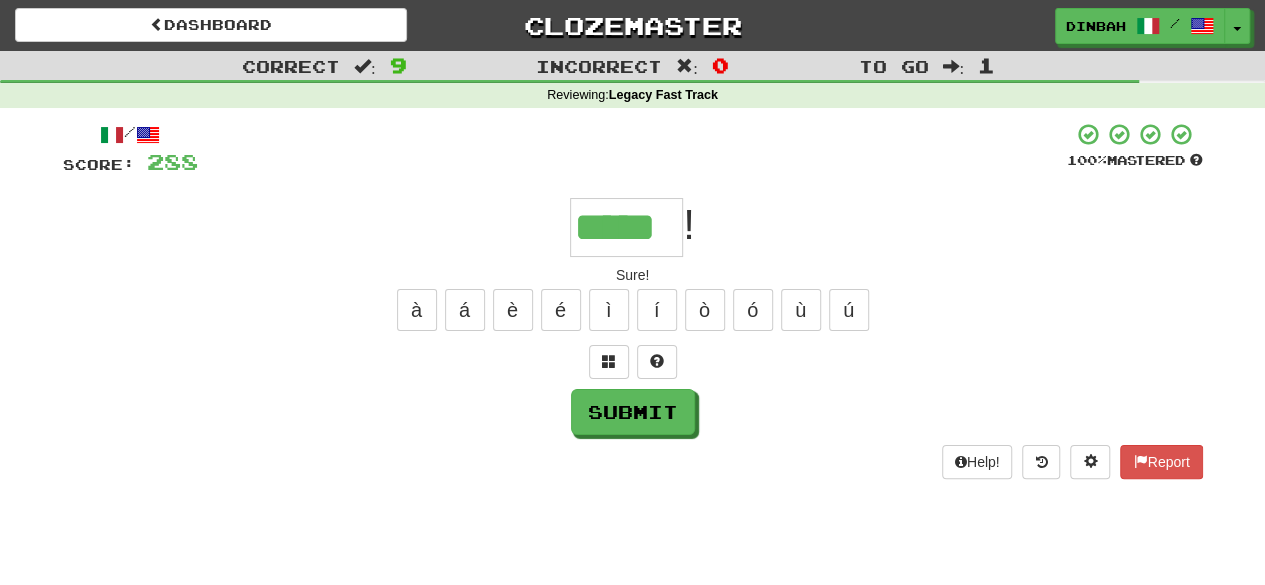 type on "*****" 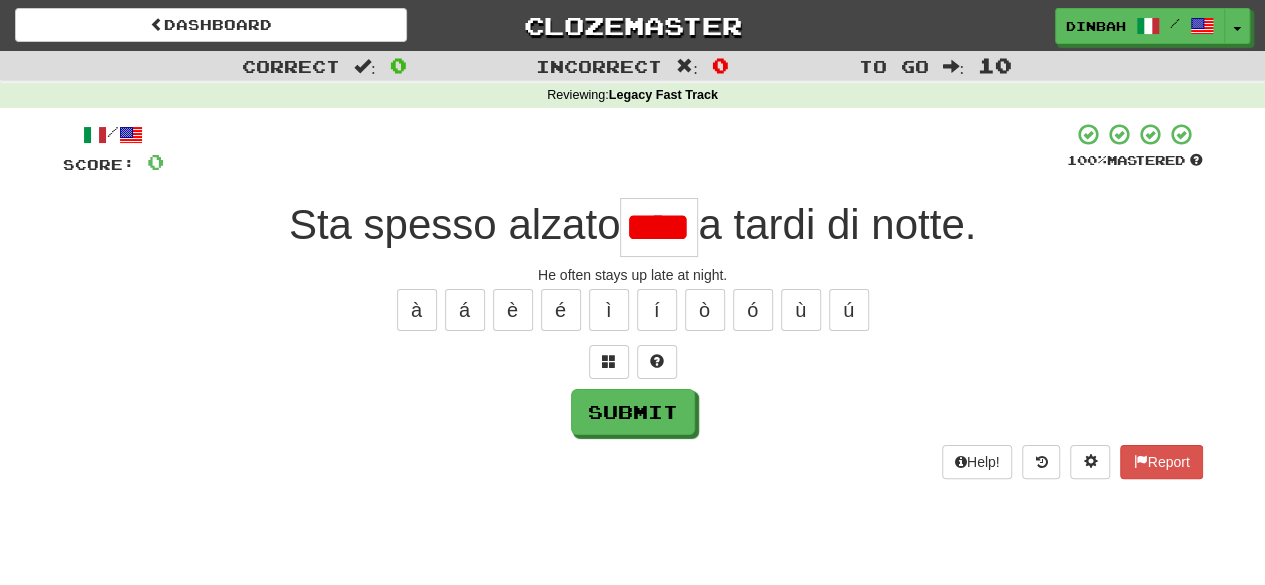 type on "****" 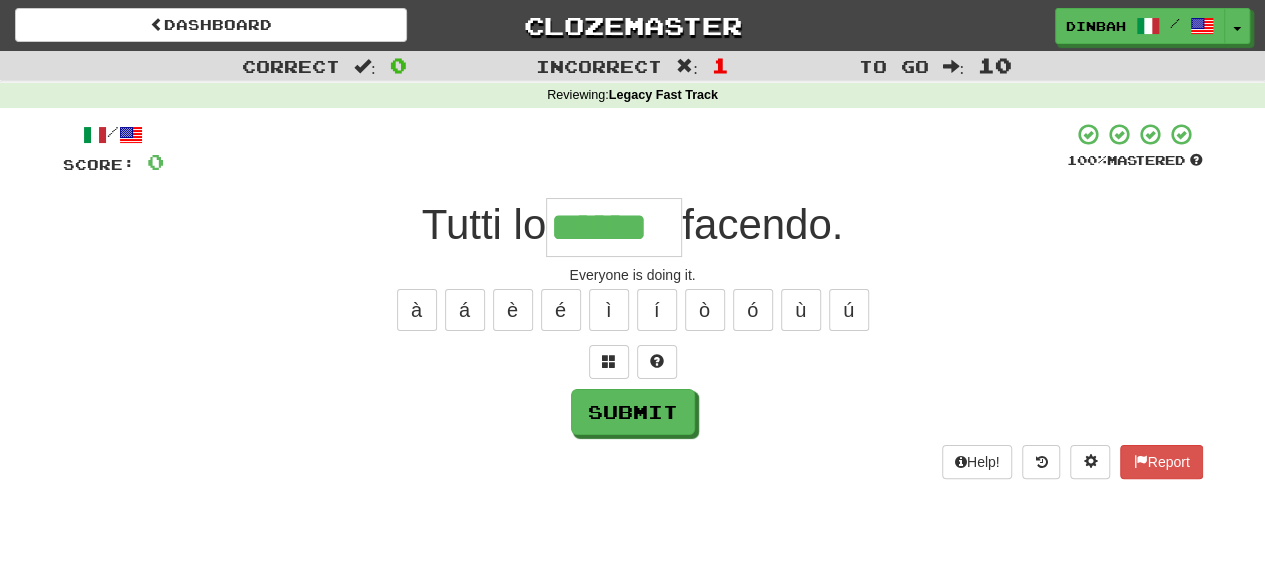type on "******" 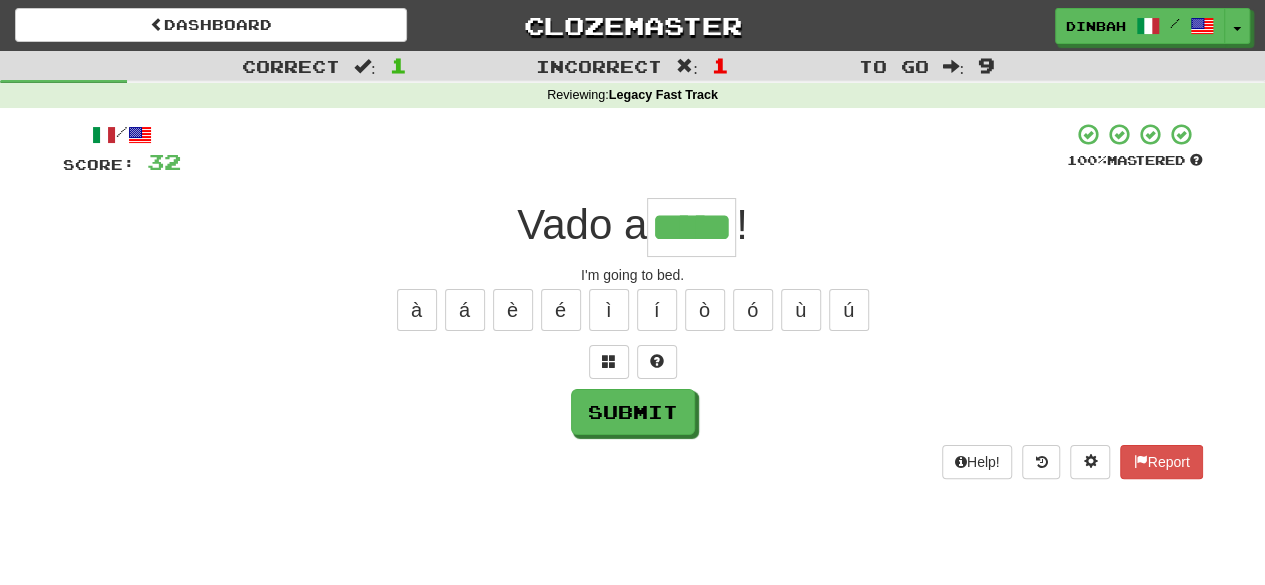 type on "*****" 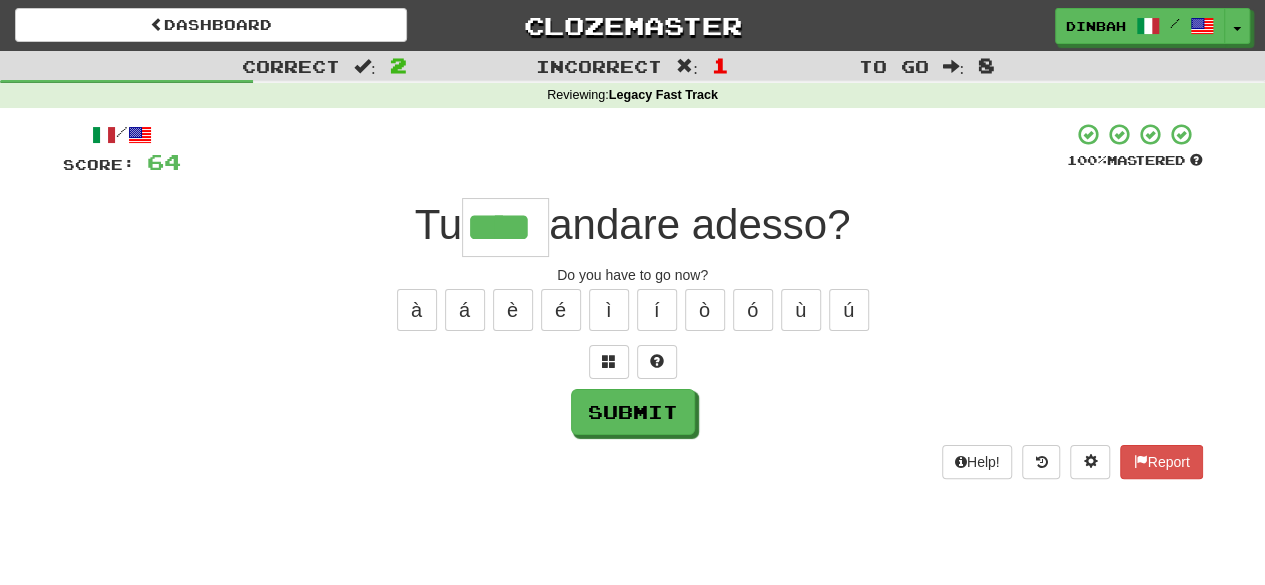 type on "****" 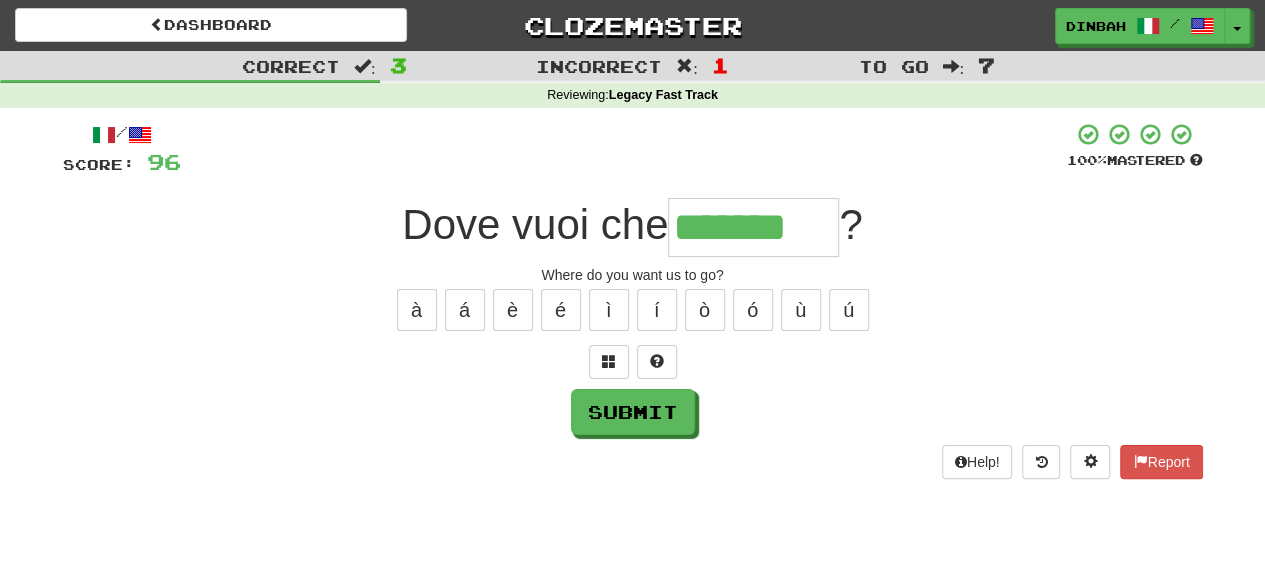 type on "*******" 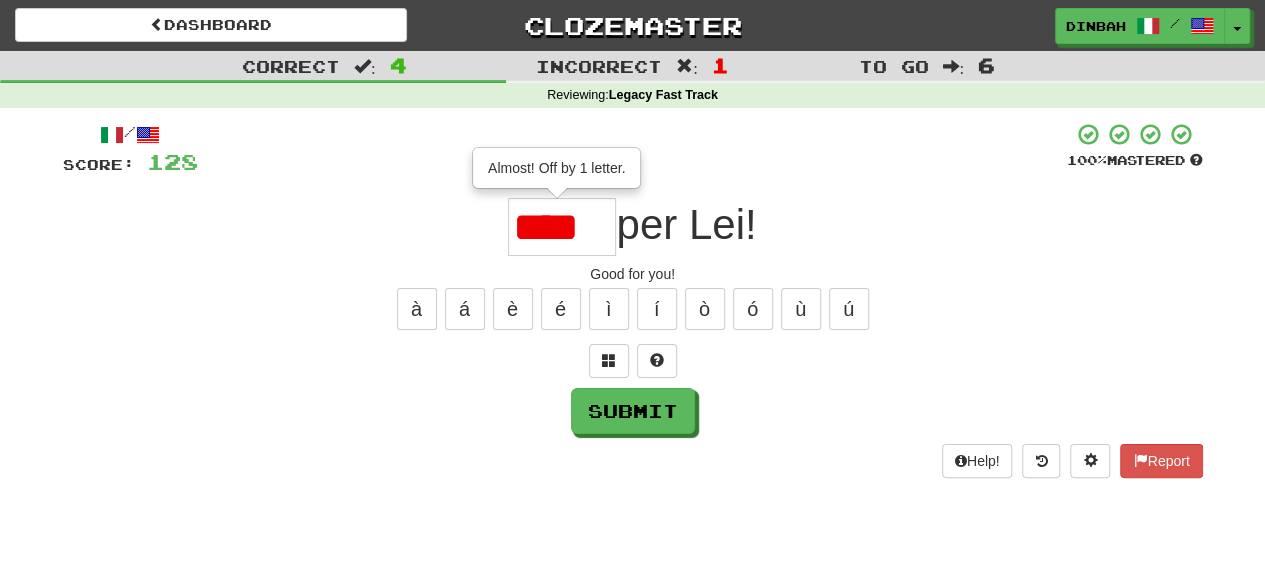 scroll, scrollTop: 0, scrollLeft: 0, axis: both 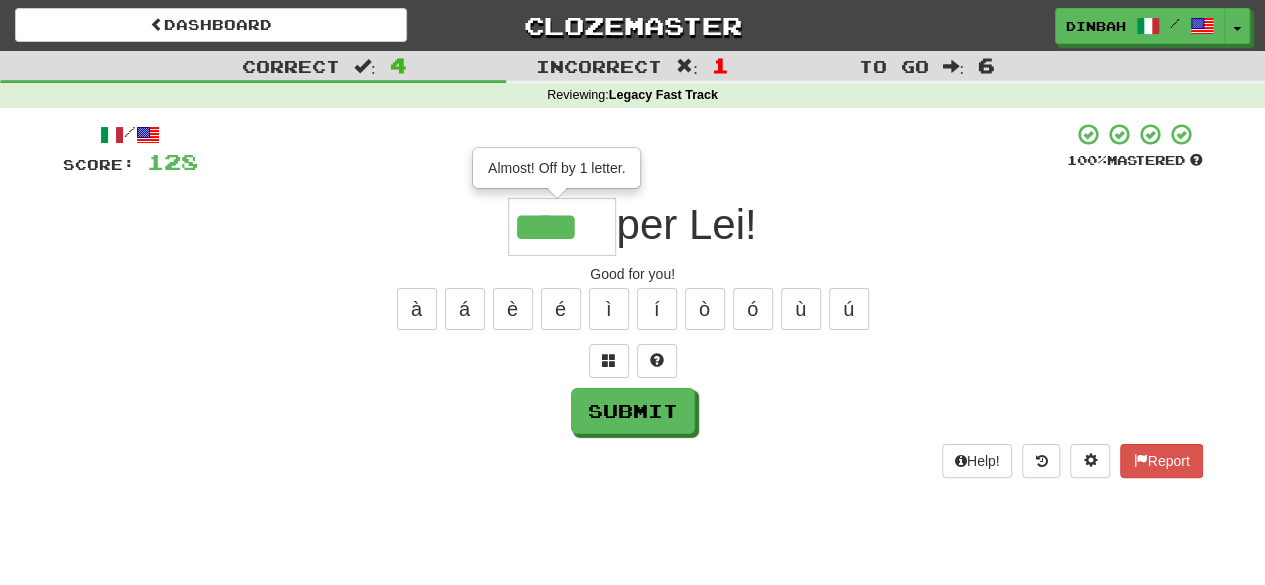 type on "****" 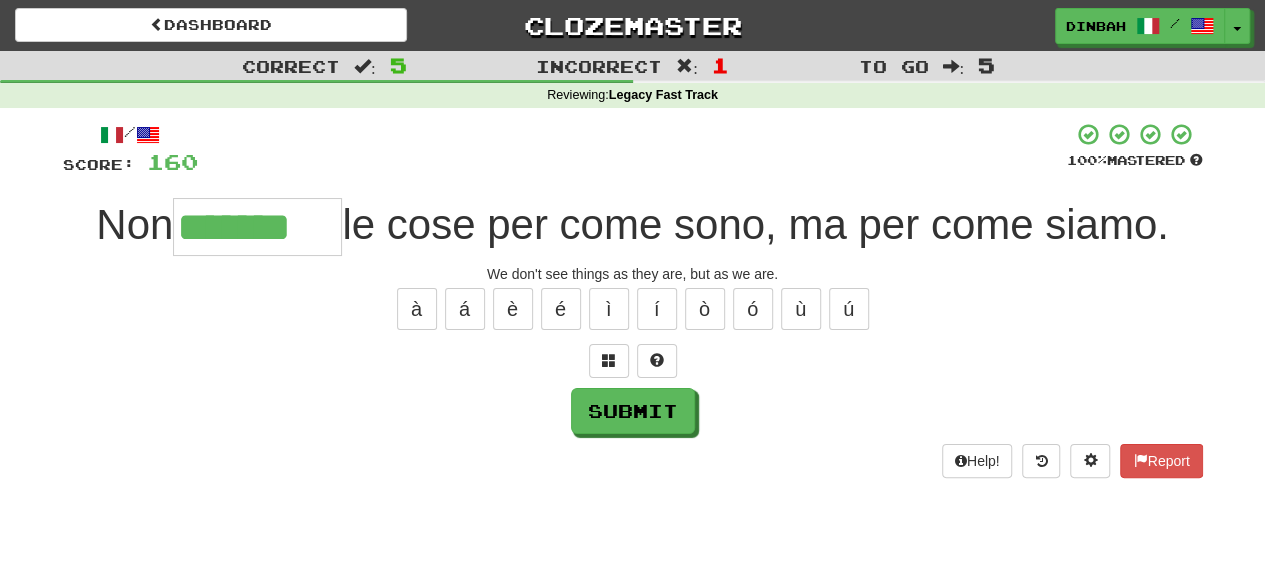 type on "*******" 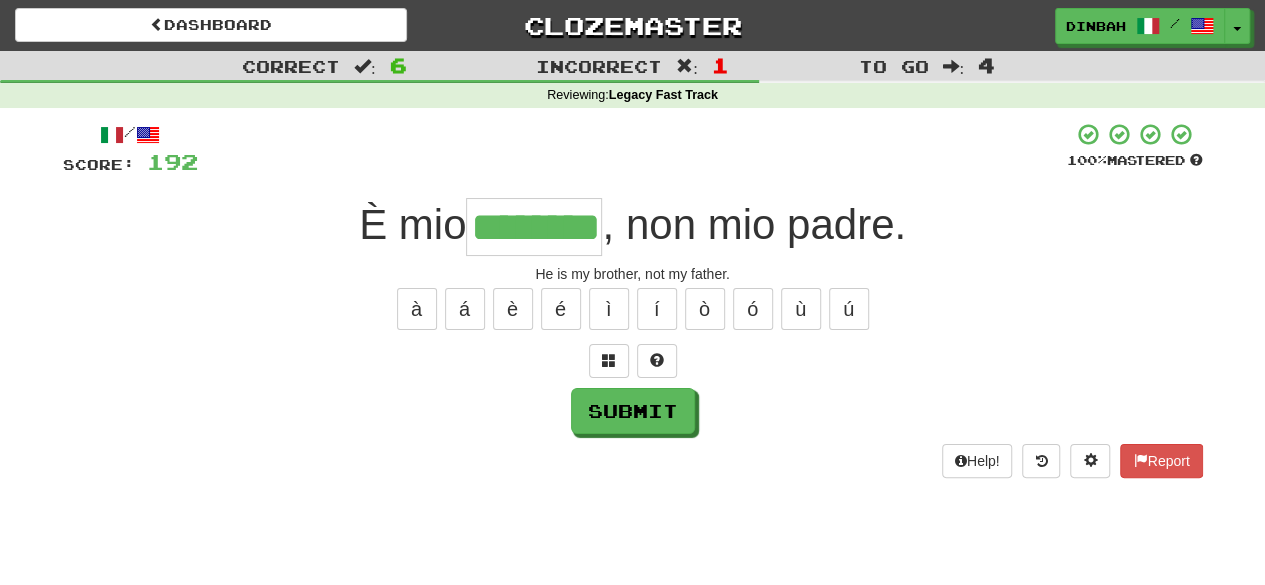 type on "********" 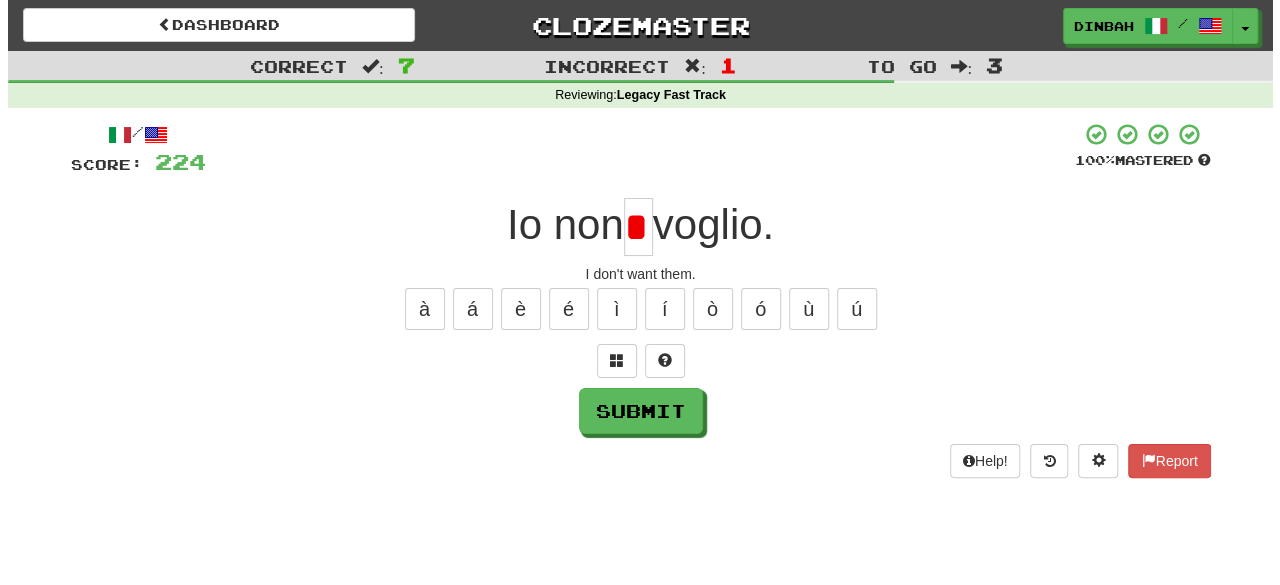 scroll, scrollTop: 0, scrollLeft: 0, axis: both 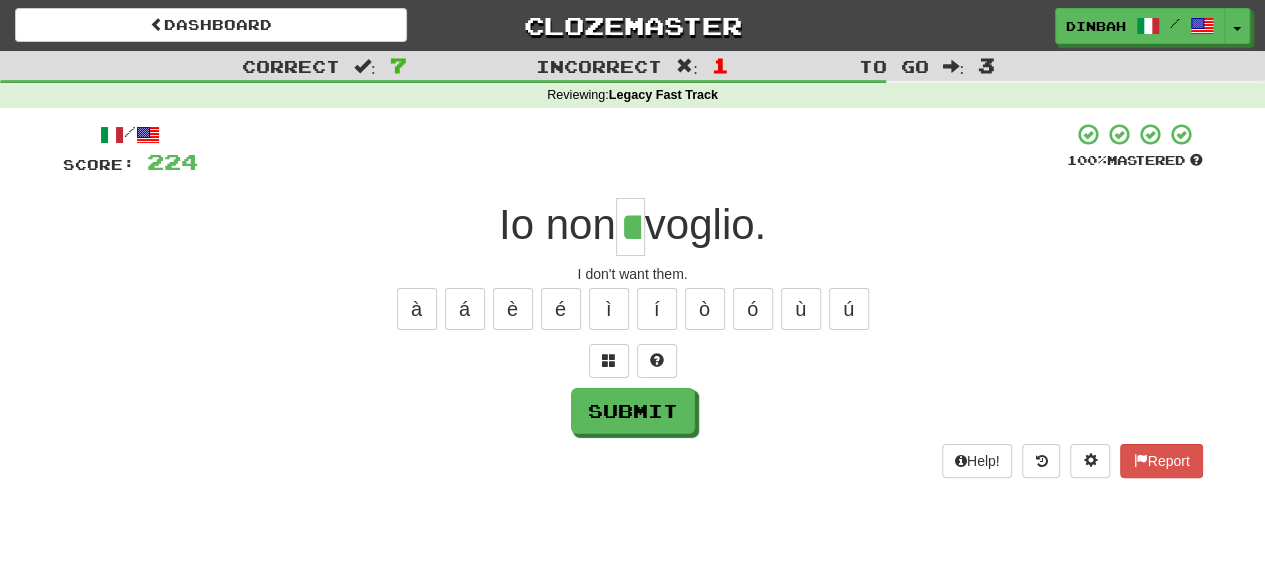 type on "**" 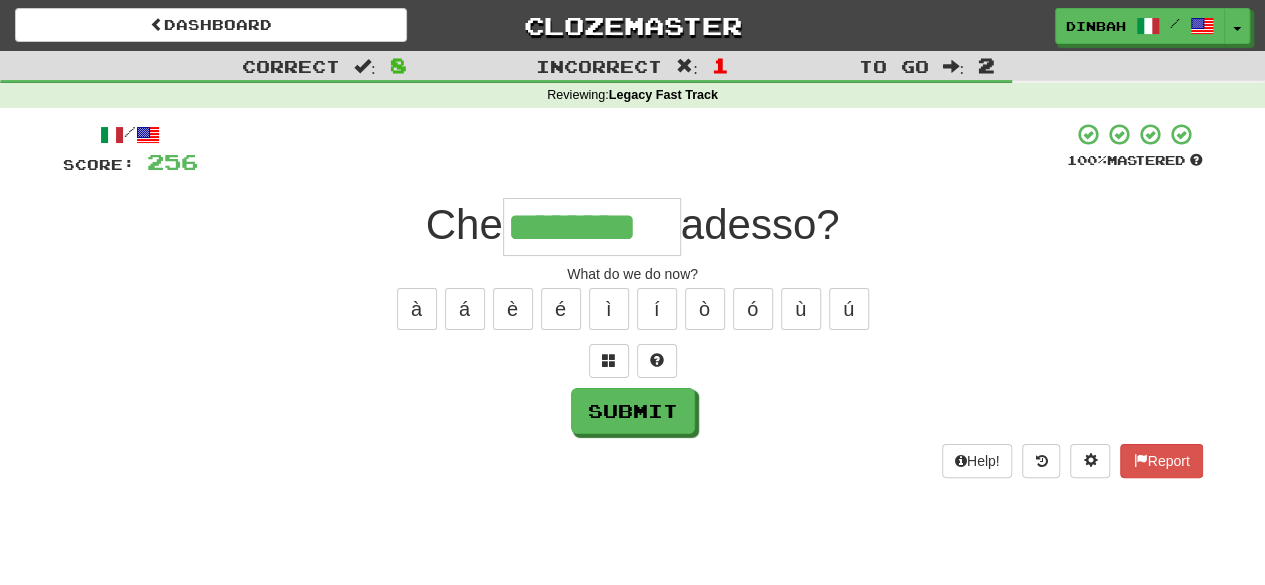 type on "********" 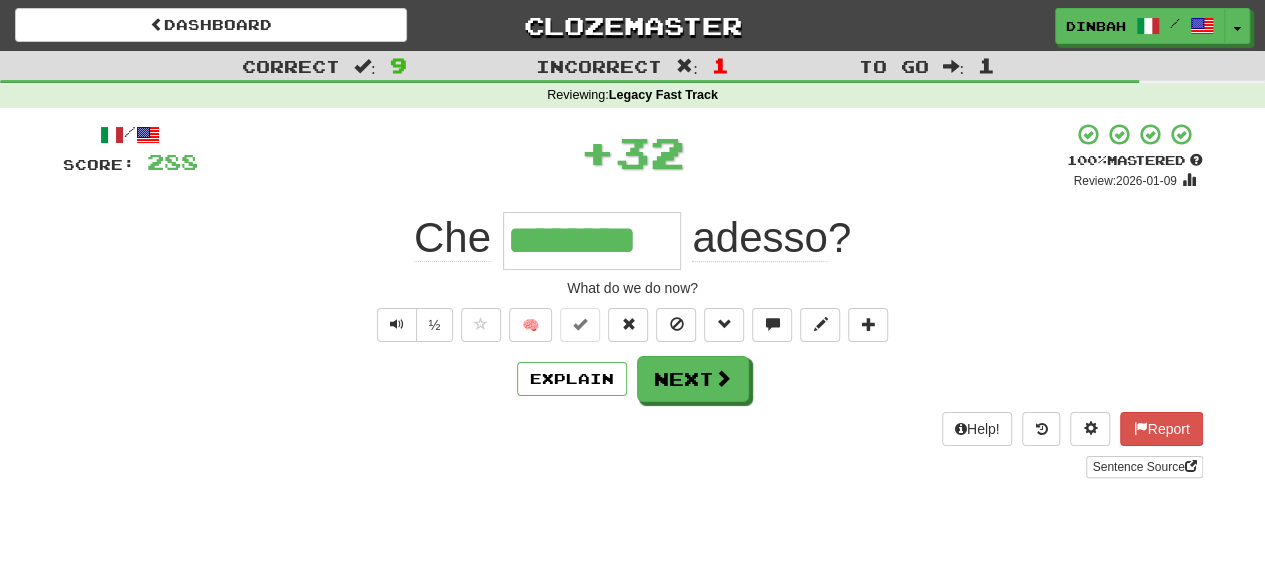 type 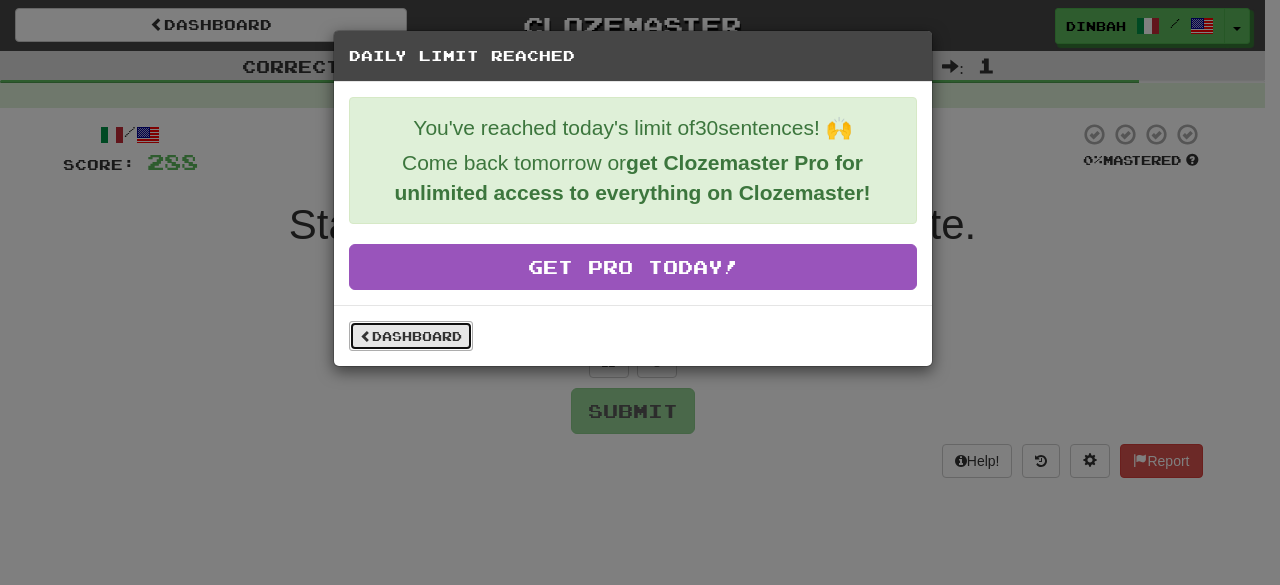 click on "Dashboard" at bounding box center [411, 336] 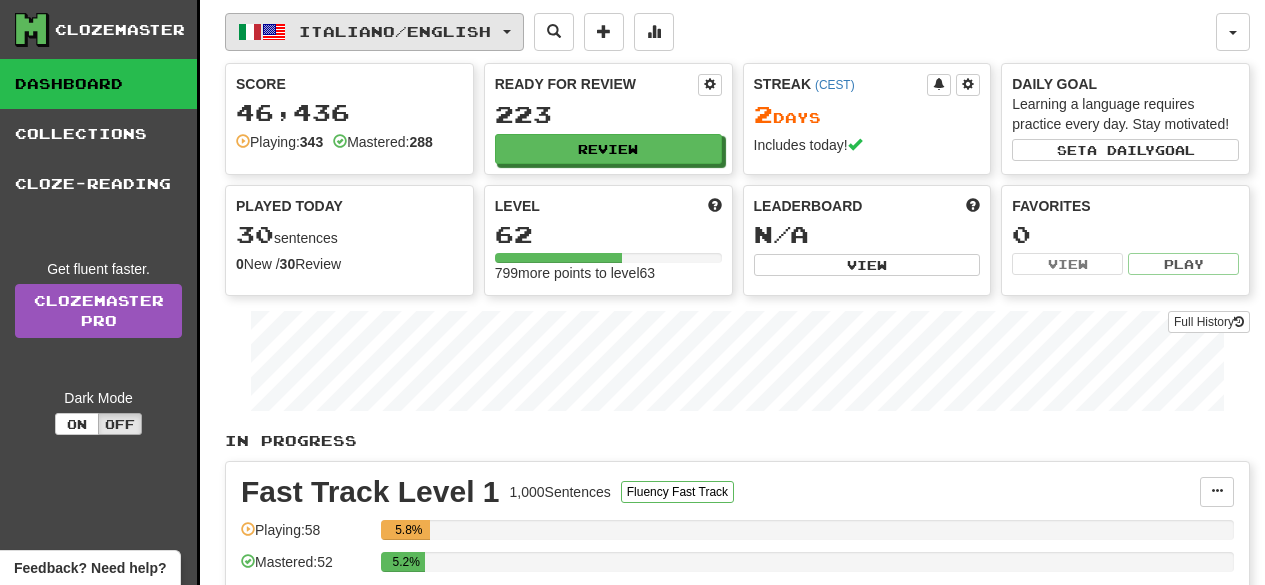 scroll, scrollTop: 0, scrollLeft: 0, axis: both 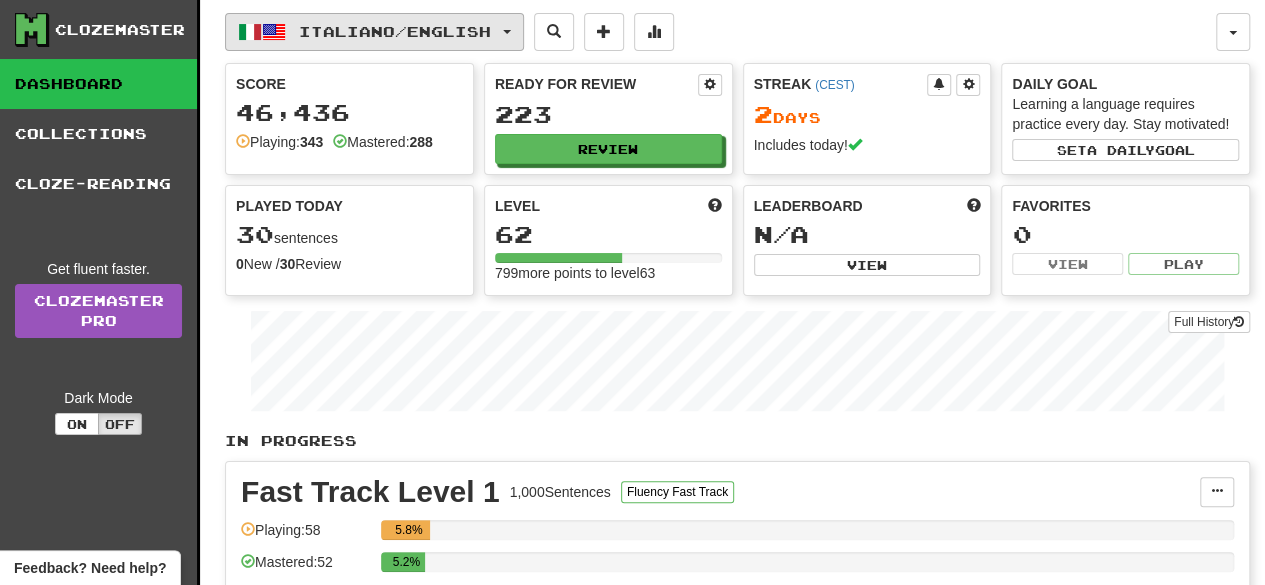 click on "Italiano  /  English" 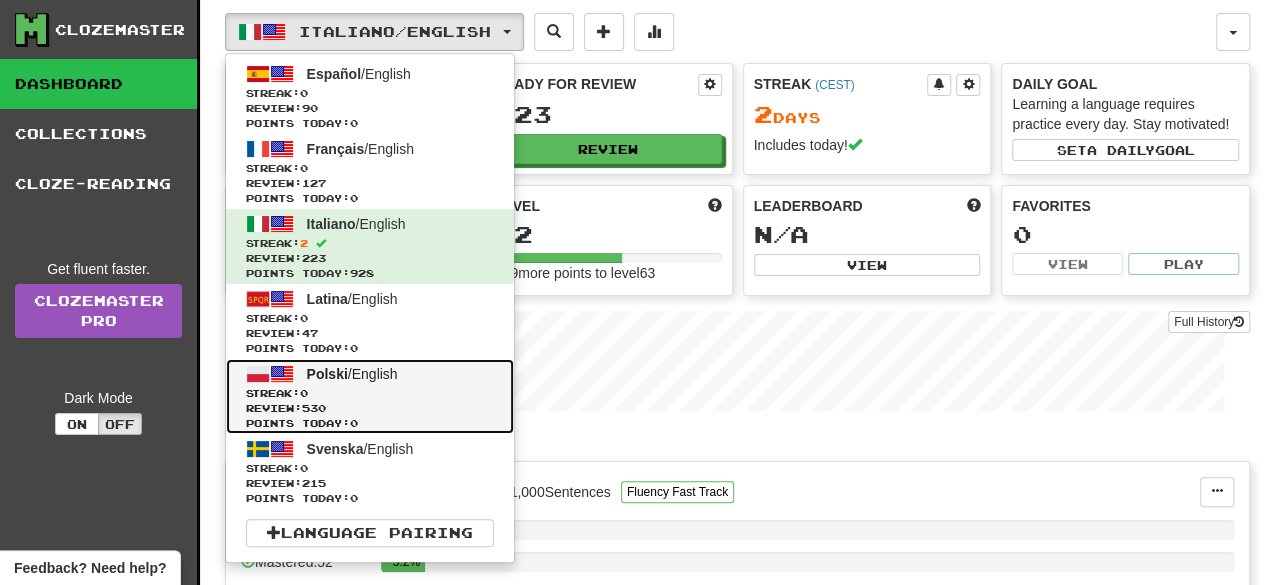 click on "Review:  530" 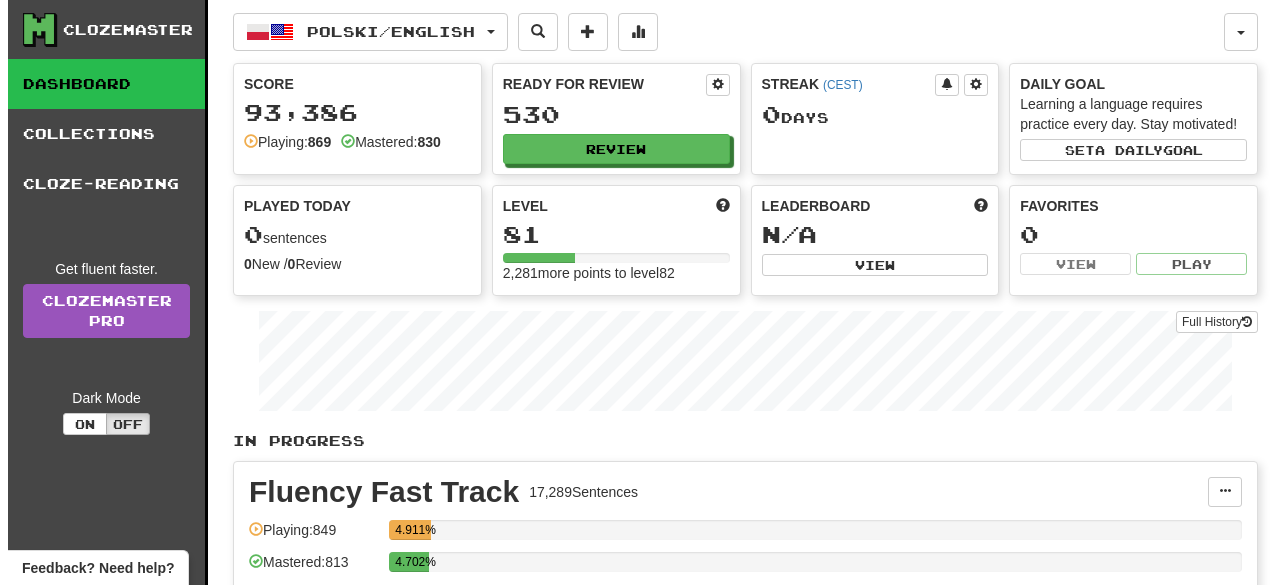 scroll, scrollTop: 0, scrollLeft: 0, axis: both 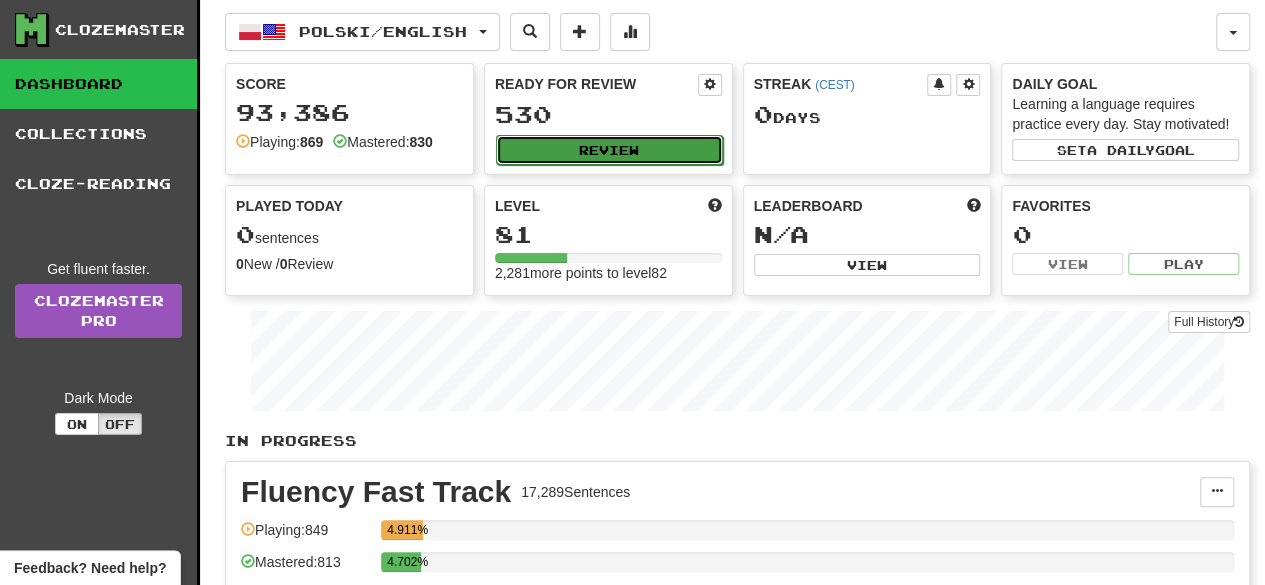 click on "Review" 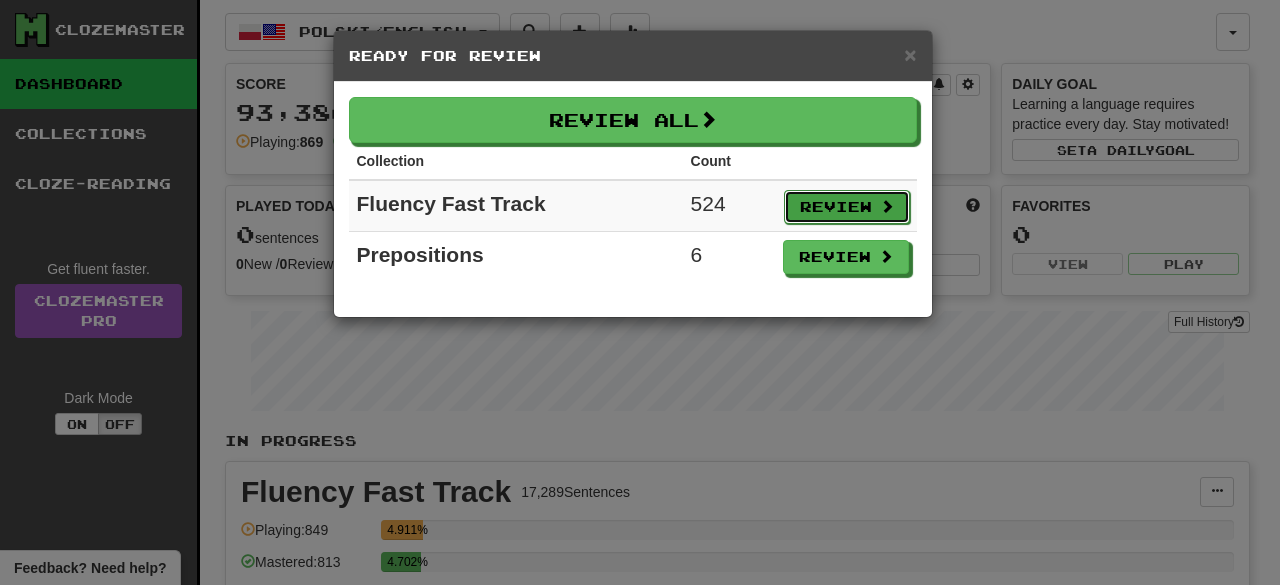 click on "Review" at bounding box center (847, 207) 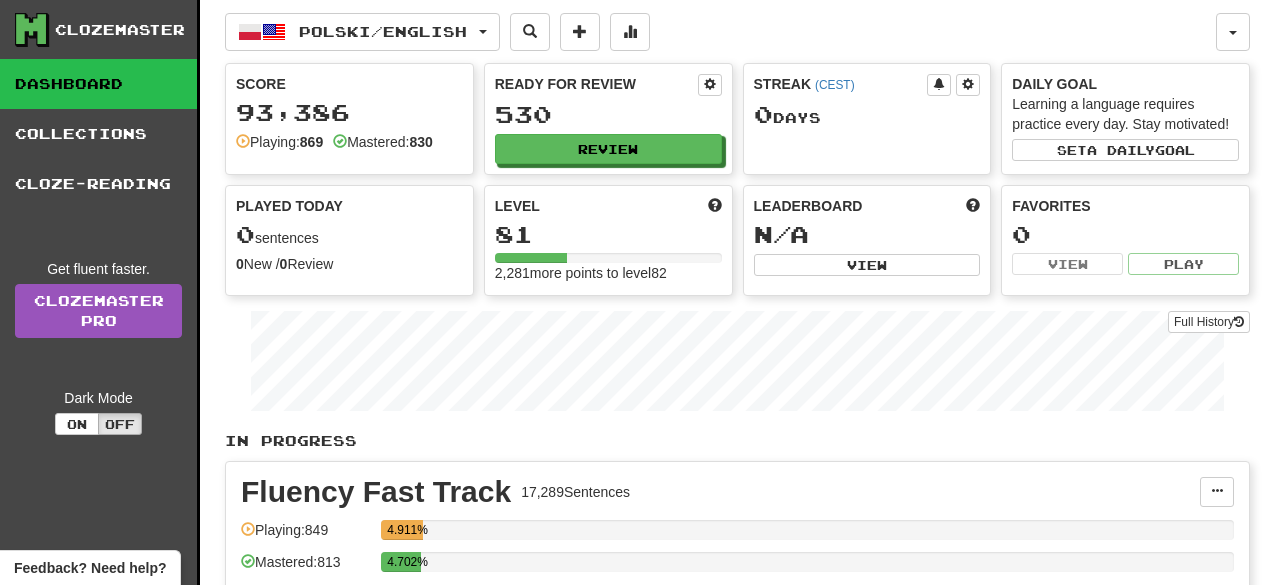select on "**" 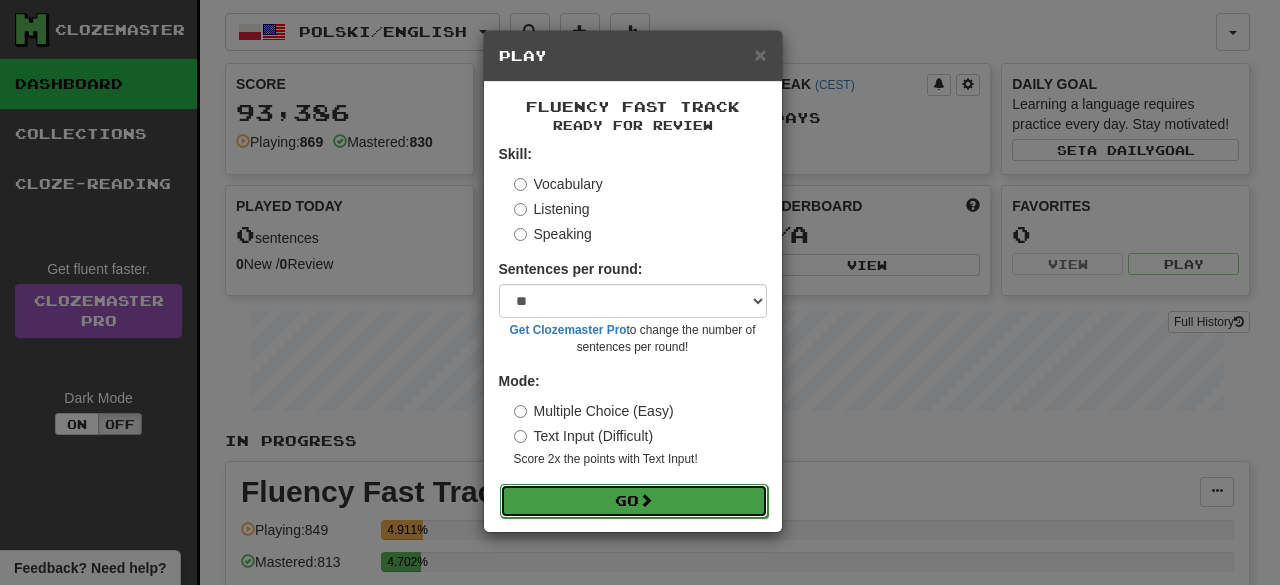 click on "Go" at bounding box center (634, 501) 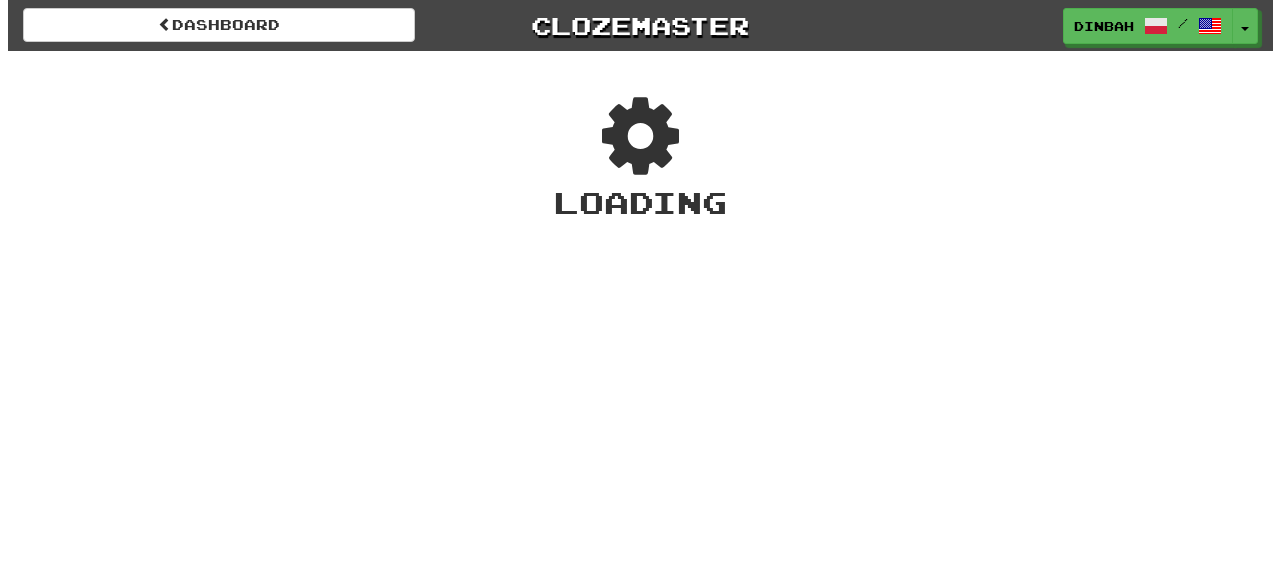 scroll, scrollTop: 0, scrollLeft: 0, axis: both 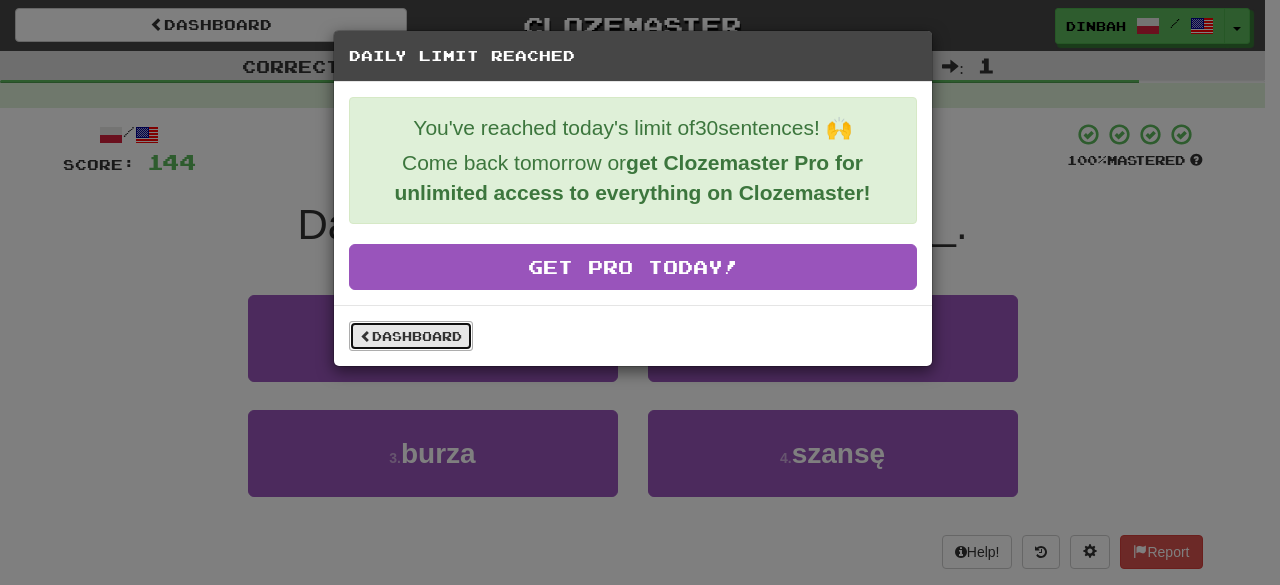 click on "Dashboard" at bounding box center [411, 336] 